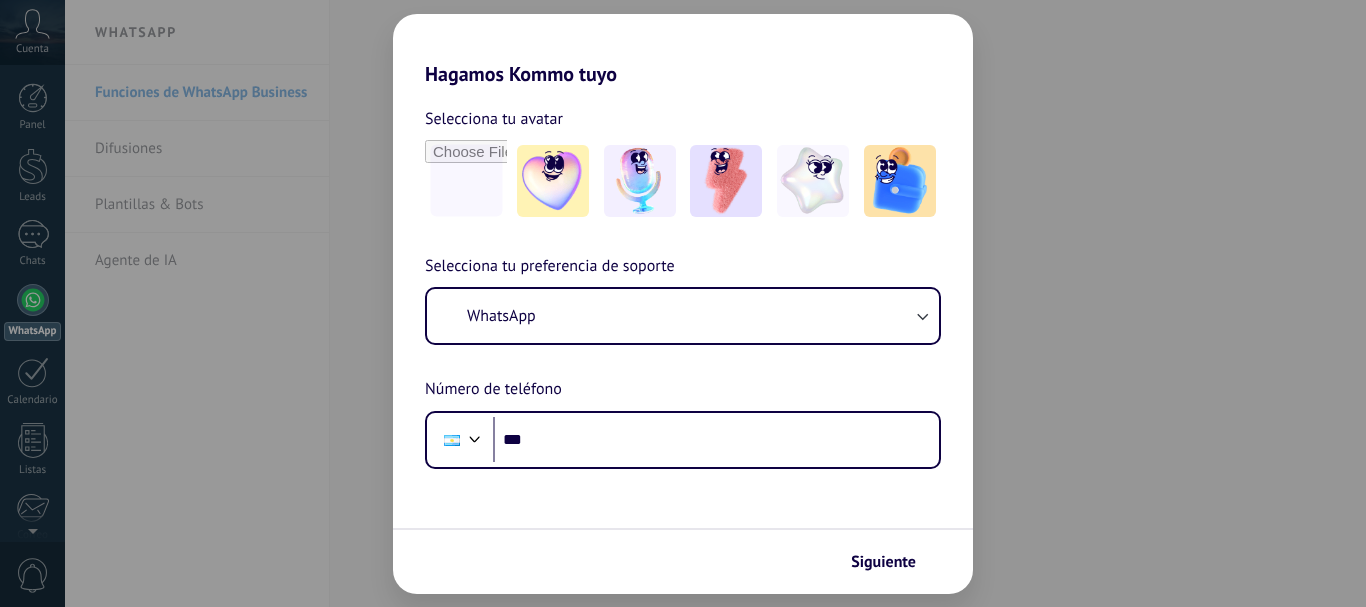 scroll, scrollTop: 0, scrollLeft: 0, axis: both 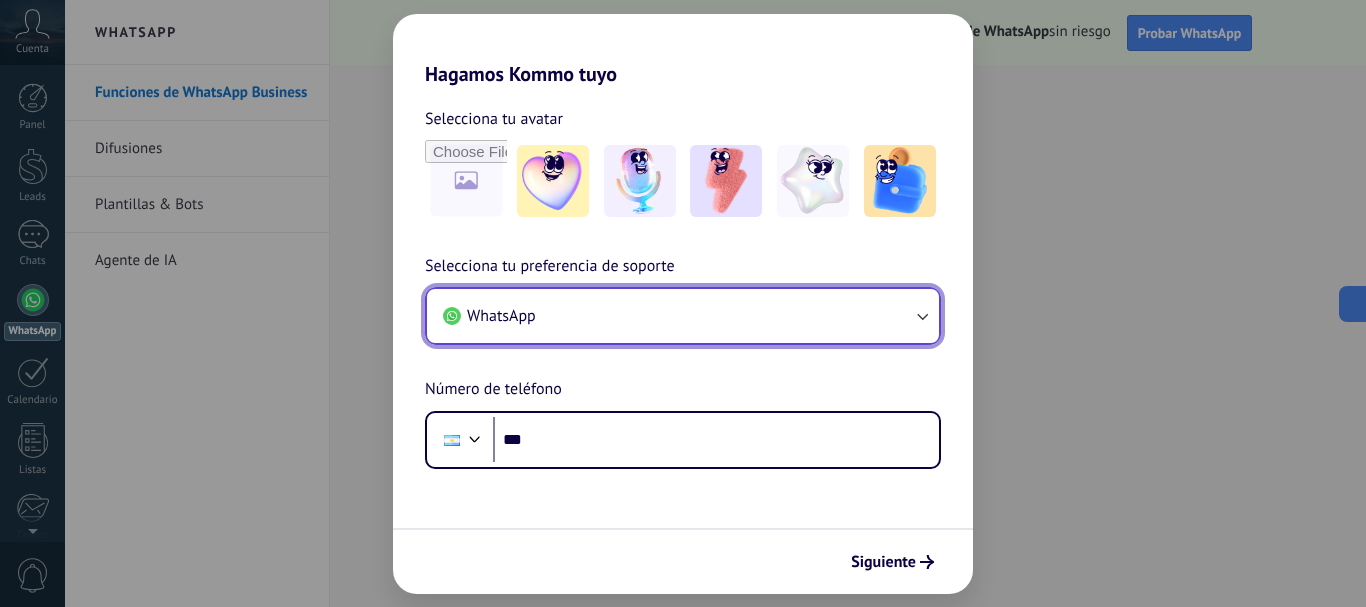 click on "WhatsApp" at bounding box center (683, 316) 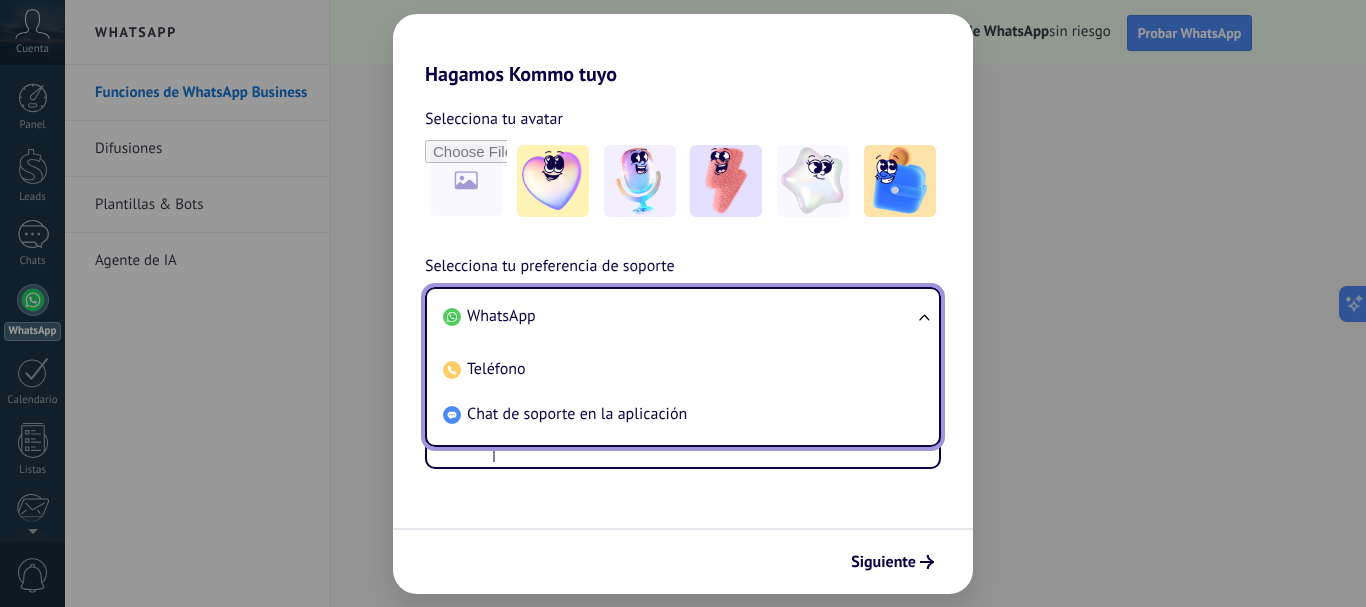 click on "WhatsApp" at bounding box center (679, 316) 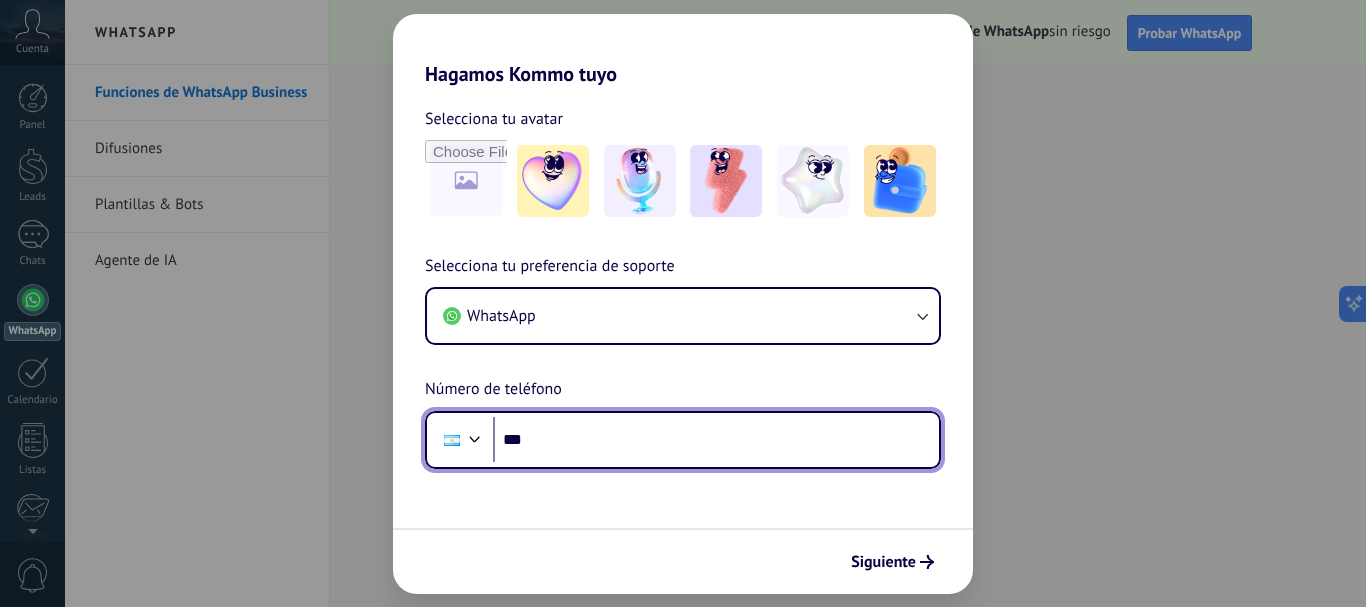 click on "***" at bounding box center [716, 440] 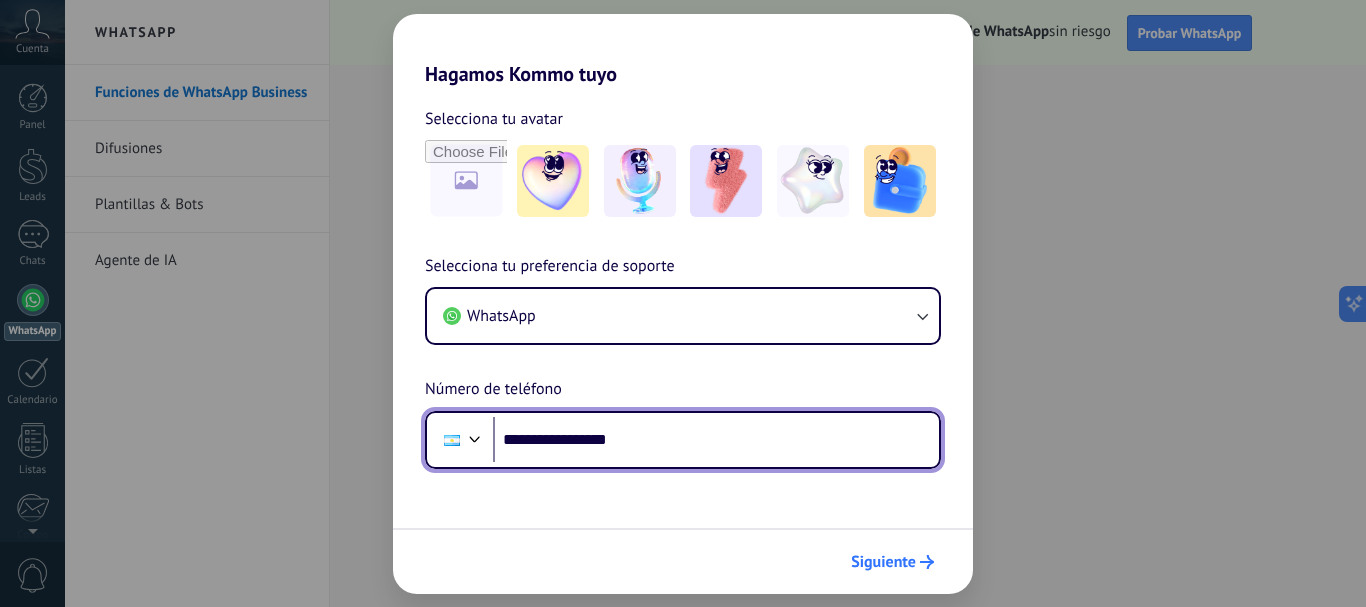 type on "**********" 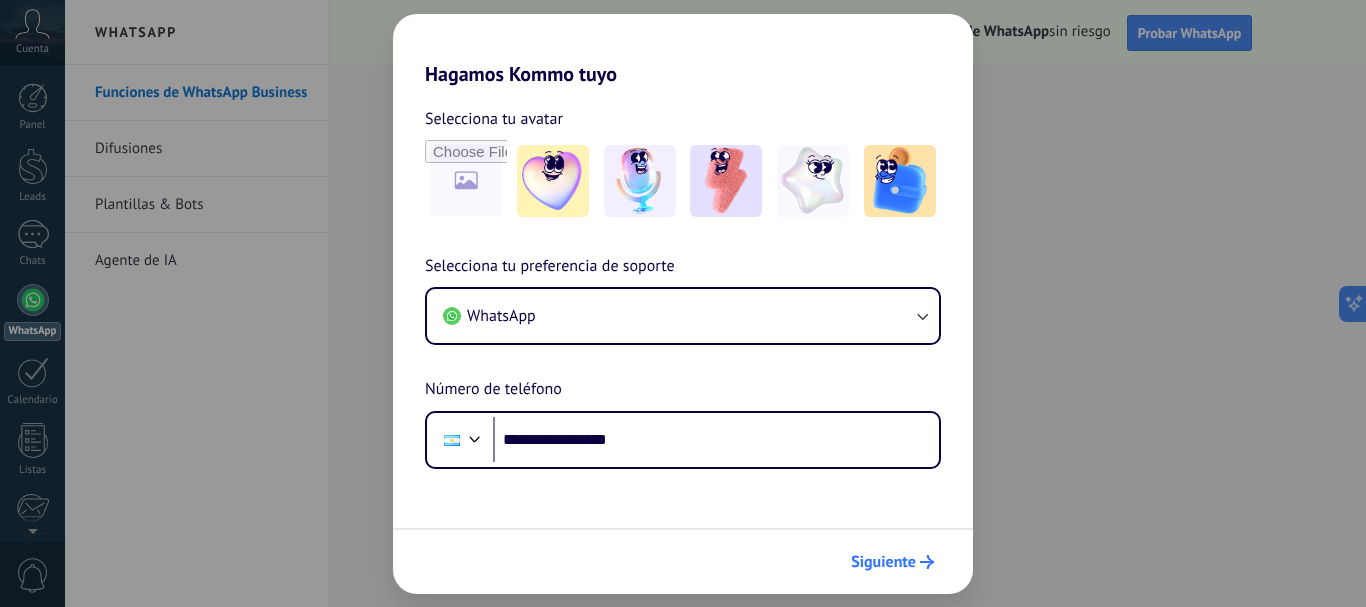 click on "Siguiente" at bounding box center (883, 562) 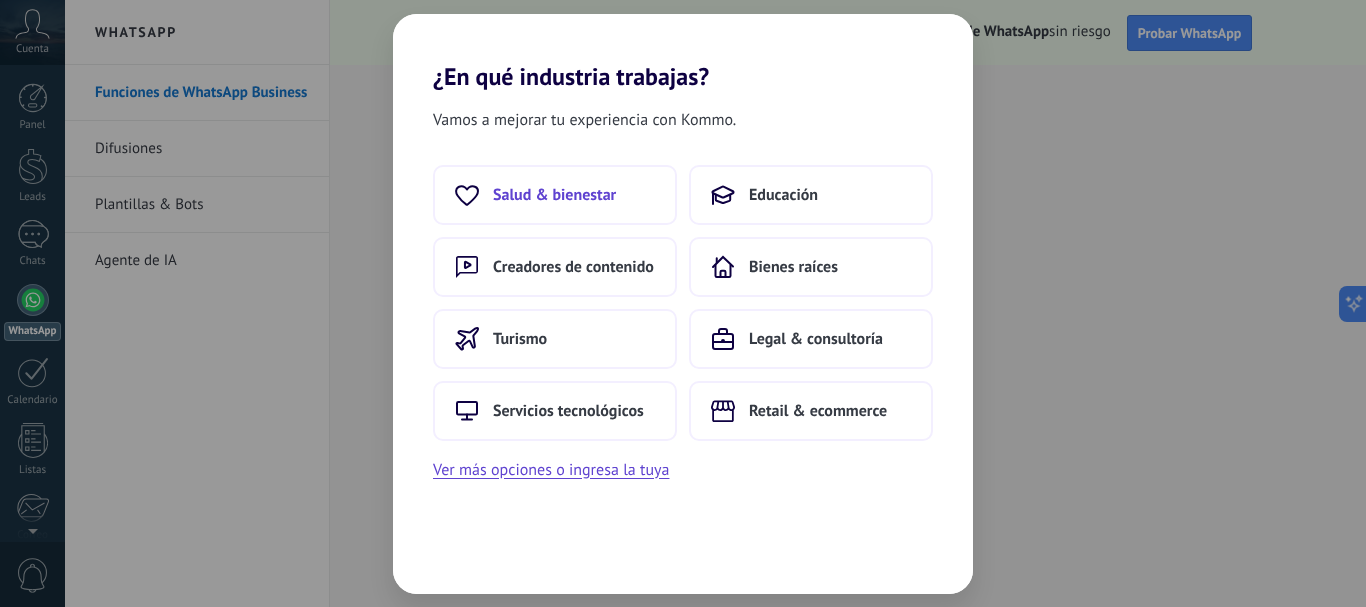 click on "Salud & bienestar" at bounding box center [555, 195] 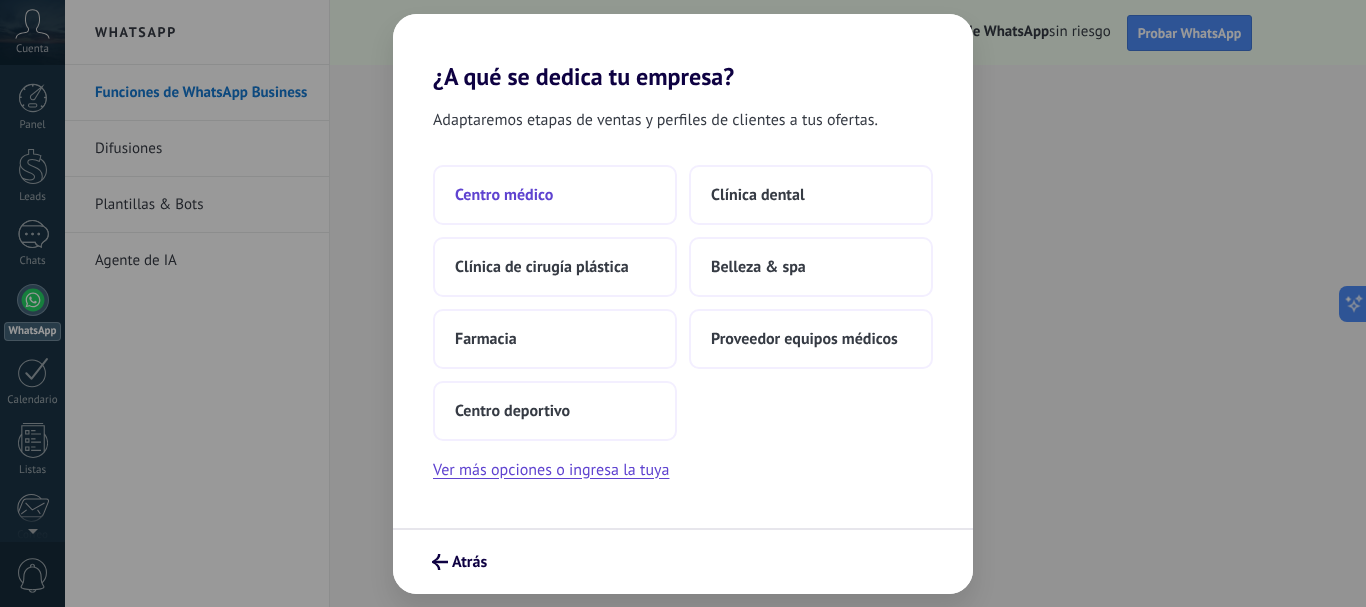 click on "Centro médico" at bounding box center (555, 195) 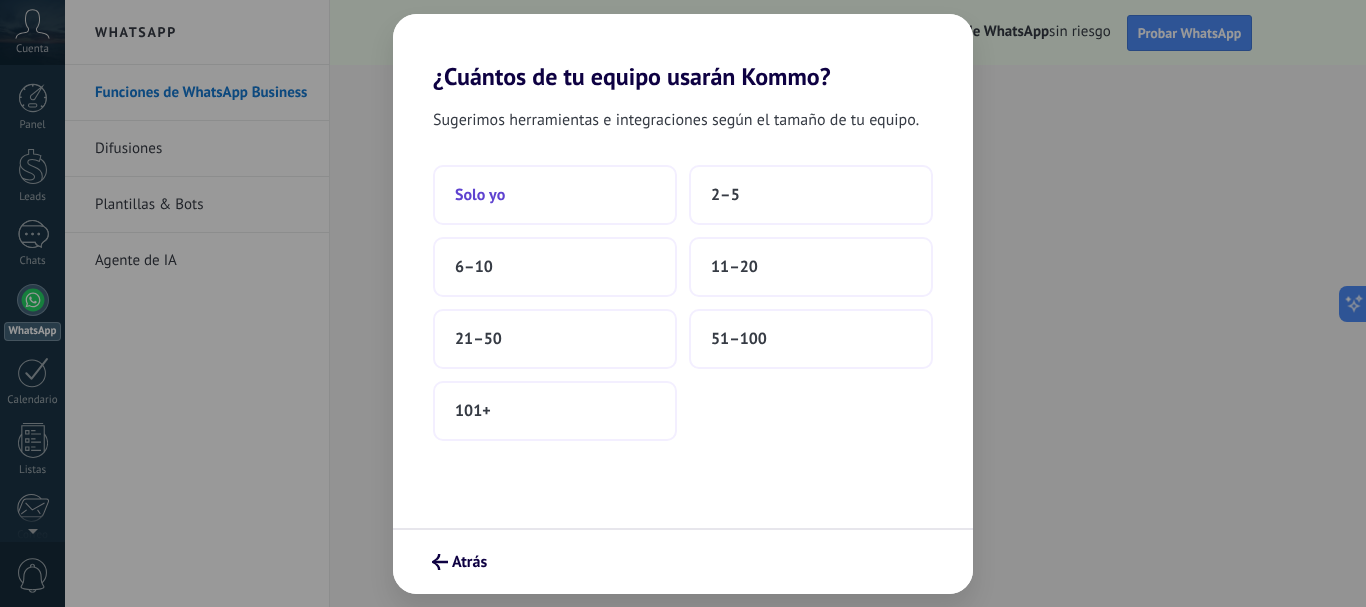 click on "Solo yo" at bounding box center [555, 195] 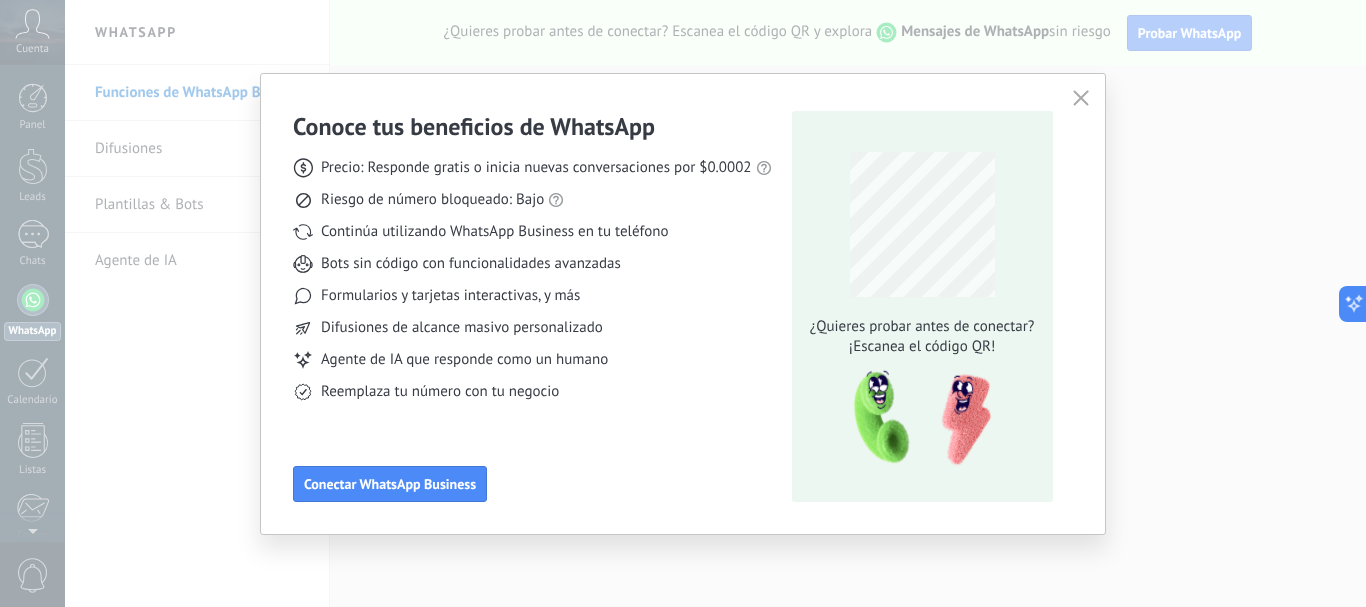 click at bounding box center (1081, 98) 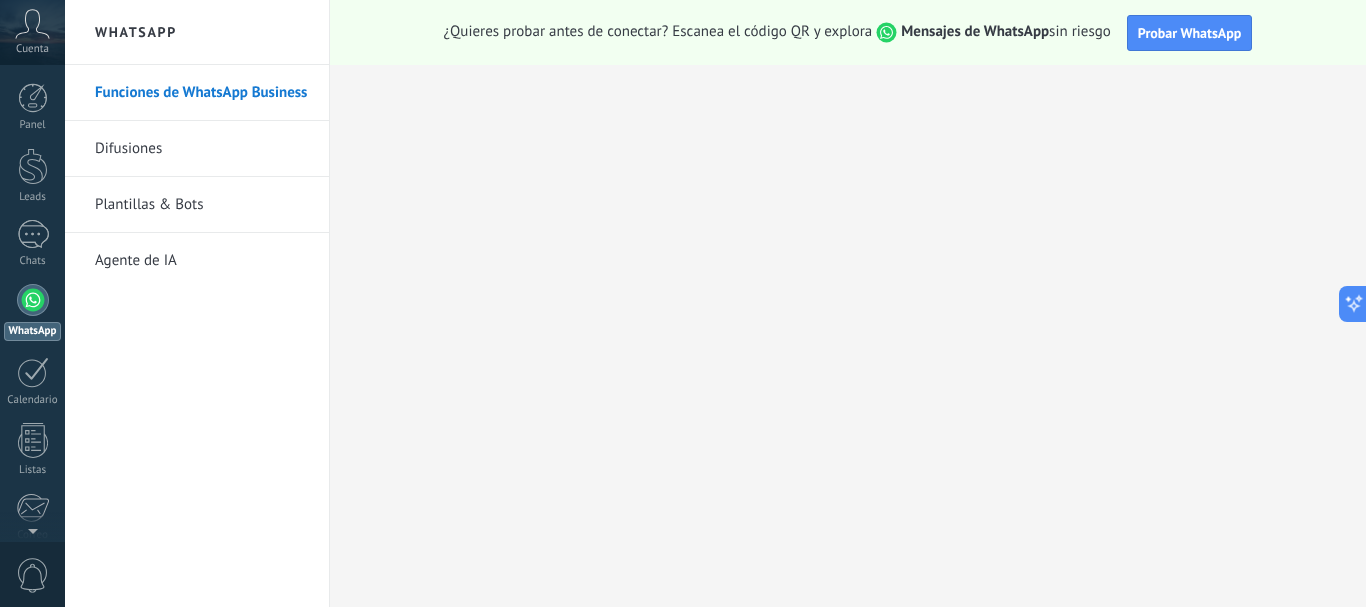 scroll, scrollTop: 225, scrollLeft: 0, axis: vertical 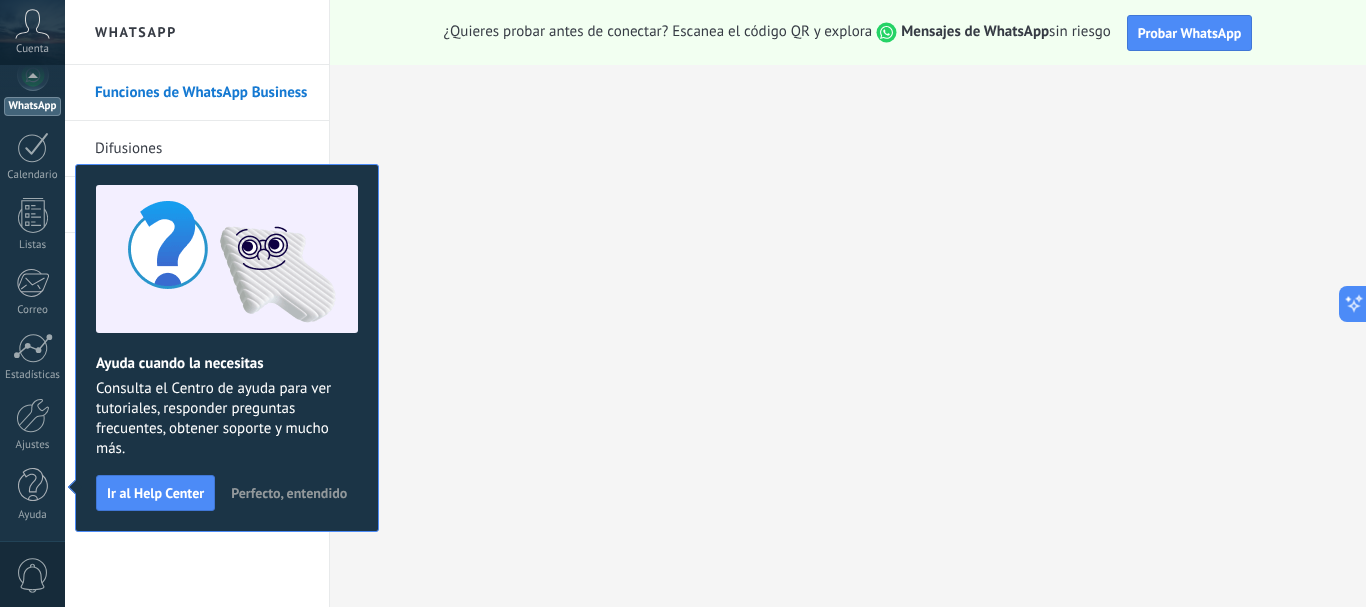 click on "Perfecto, entendido" at bounding box center (289, 493) 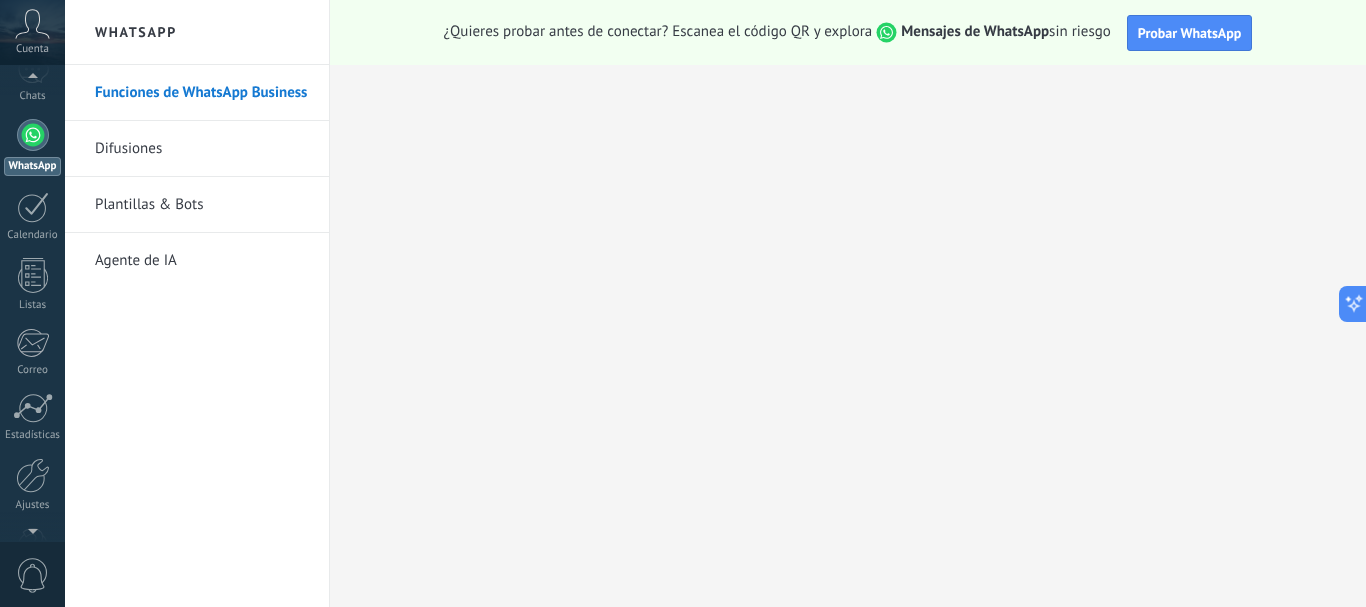 scroll, scrollTop: 0, scrollLeft: 0, axis: both 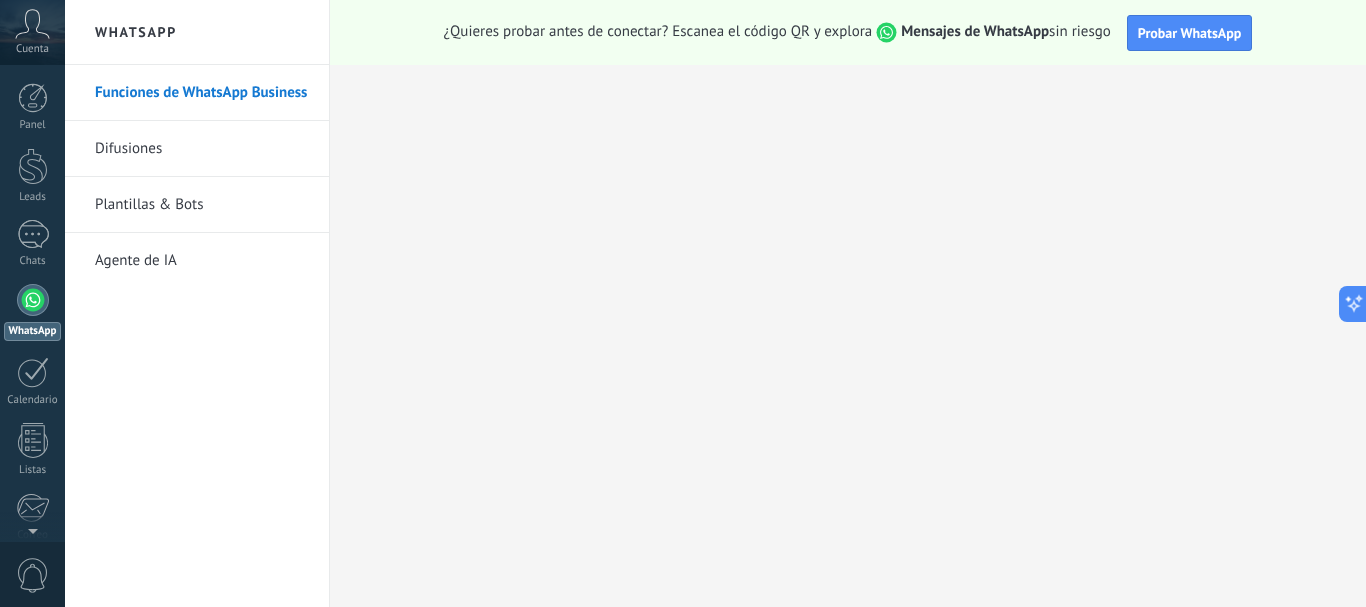 click on "Difusiones" at bounding box center (202, 149) 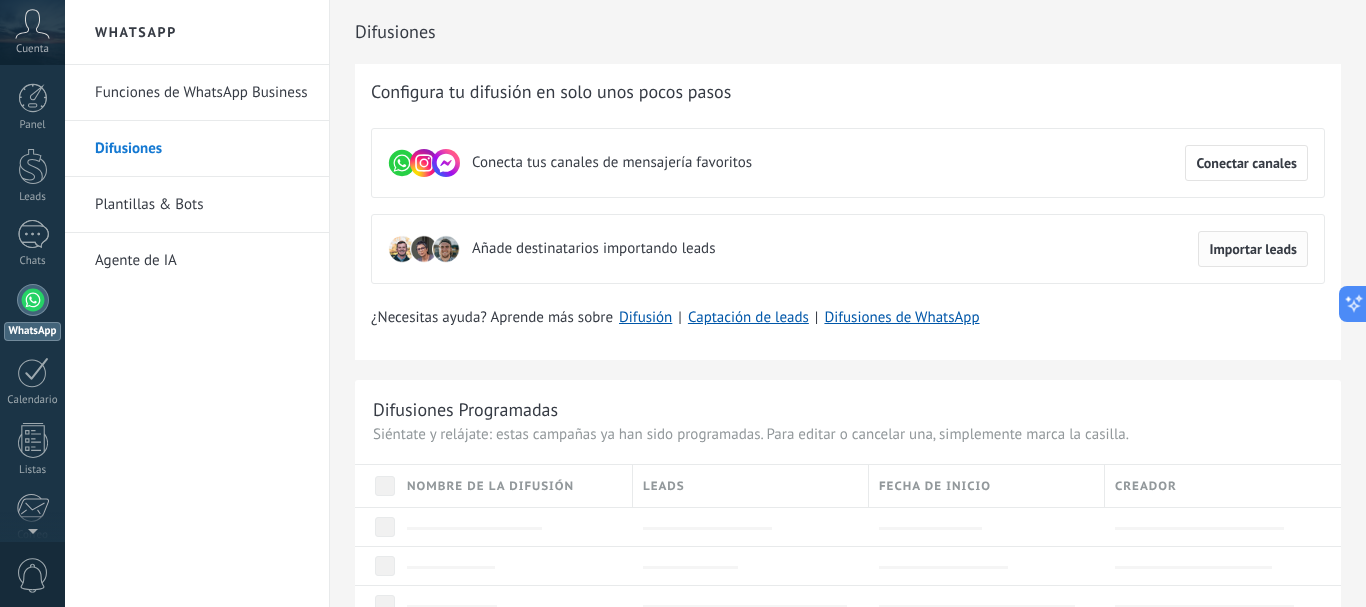 click on "Importar leads" at bounding box center [1246, 163] 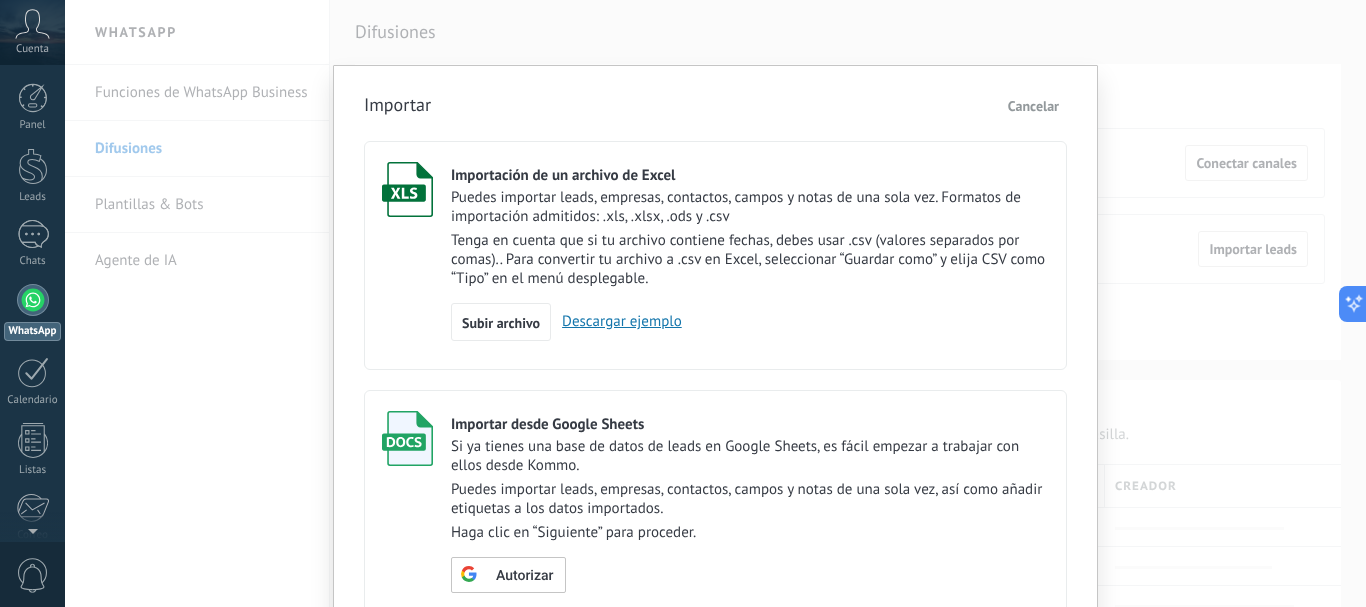 click on "Importar Cancelar Importación de un archivo de Excel Puedes importar leads, empresas, contactos, campos y notas de una sola vez. Formatos de importación admitidos: .xls, .xlsx, .ods y .csv Tenga en cuenta que si tu archivo contiene fechas, debes usar .csv (valores separados por comas).. Para convertir tu archivo a .csv en Excel, seleccionar “Guardar como” y elija CSV como “Tipo” en el menú desplegable. Subir archivo Descargar ejemplo Importar desde Google Sheets Si ya tienes una base de datos de leads en Google Sheets, es fácil empezar a trabajar con ellos desde Kommo. Puedes importar leads, empresas, contactos, campos y notas de una sola vez, así como añadir etiquetas a los datos importados. Haga clic en “Siguiente” para proceder. Autorizar Mostrar archivos importados" at bounding box center [715, 303] 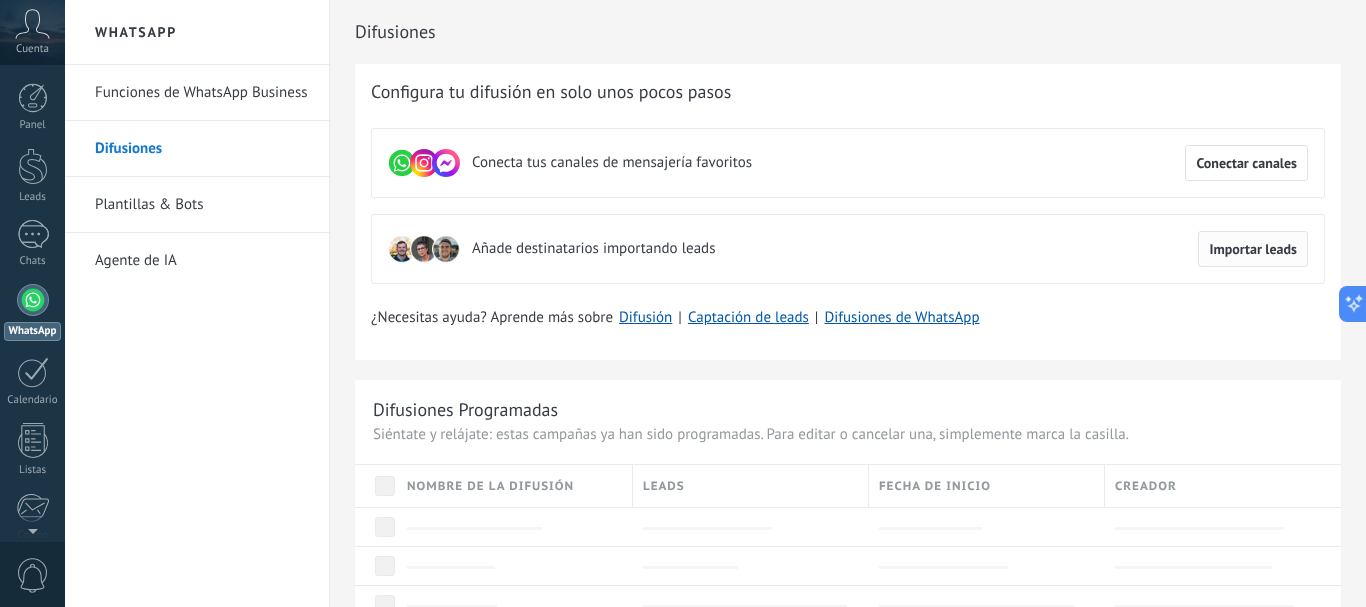 click on "Importar leads" at bounding box center (1246, 163) 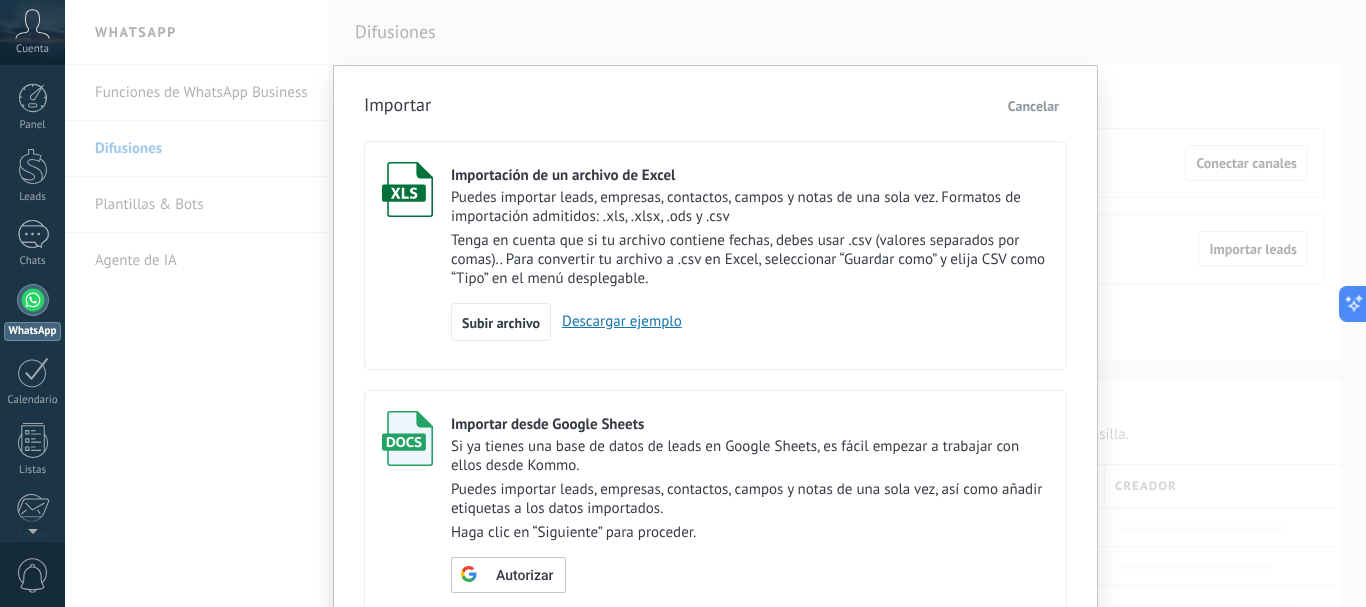 scroll, scrollTop: 140, scrollLeft: 0, axis: vertical 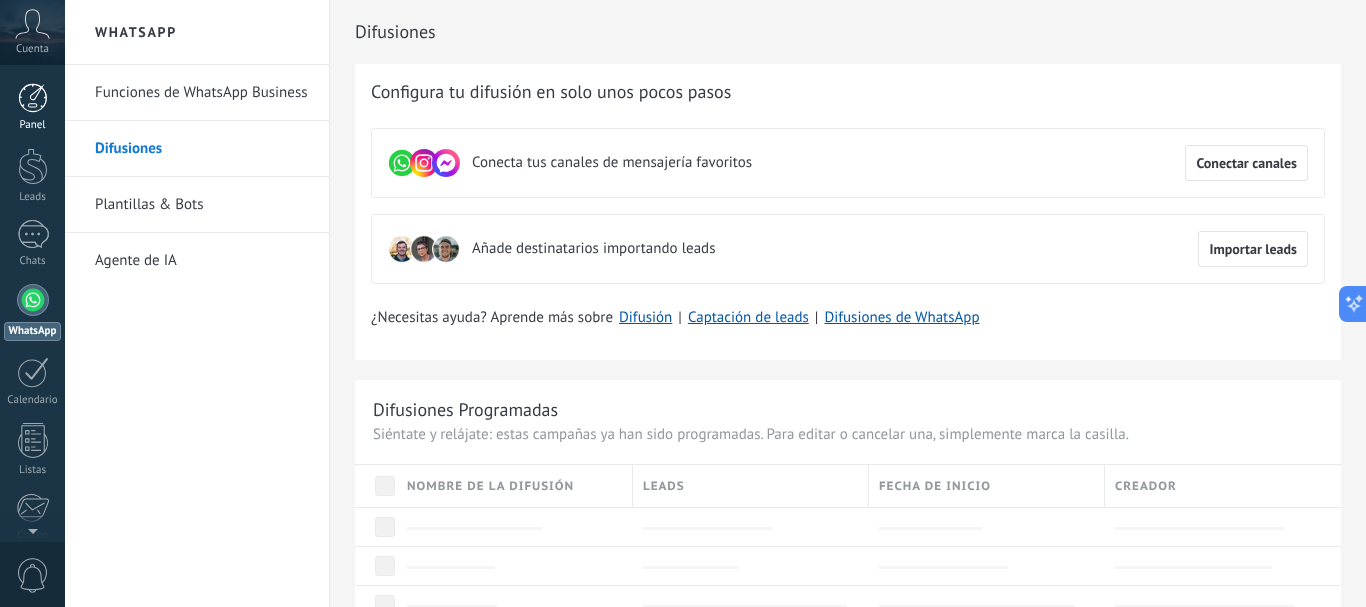 click on "Panel" at bounding box center [32, 107] 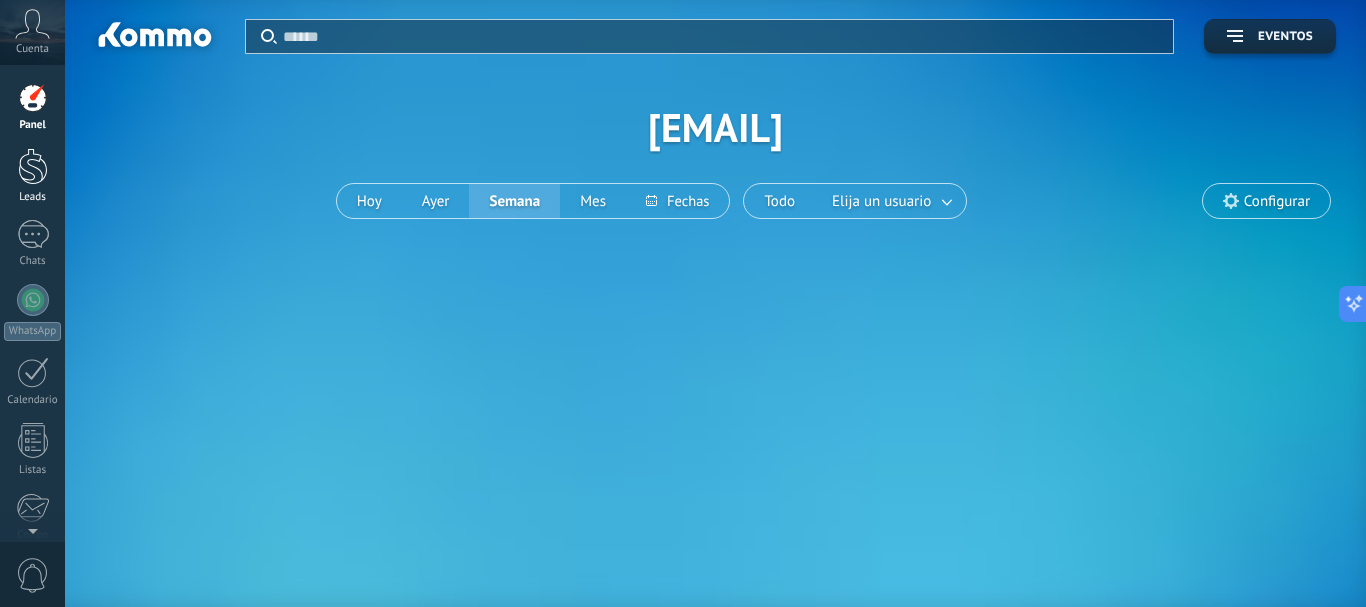 click at bounding box center [33, 166] 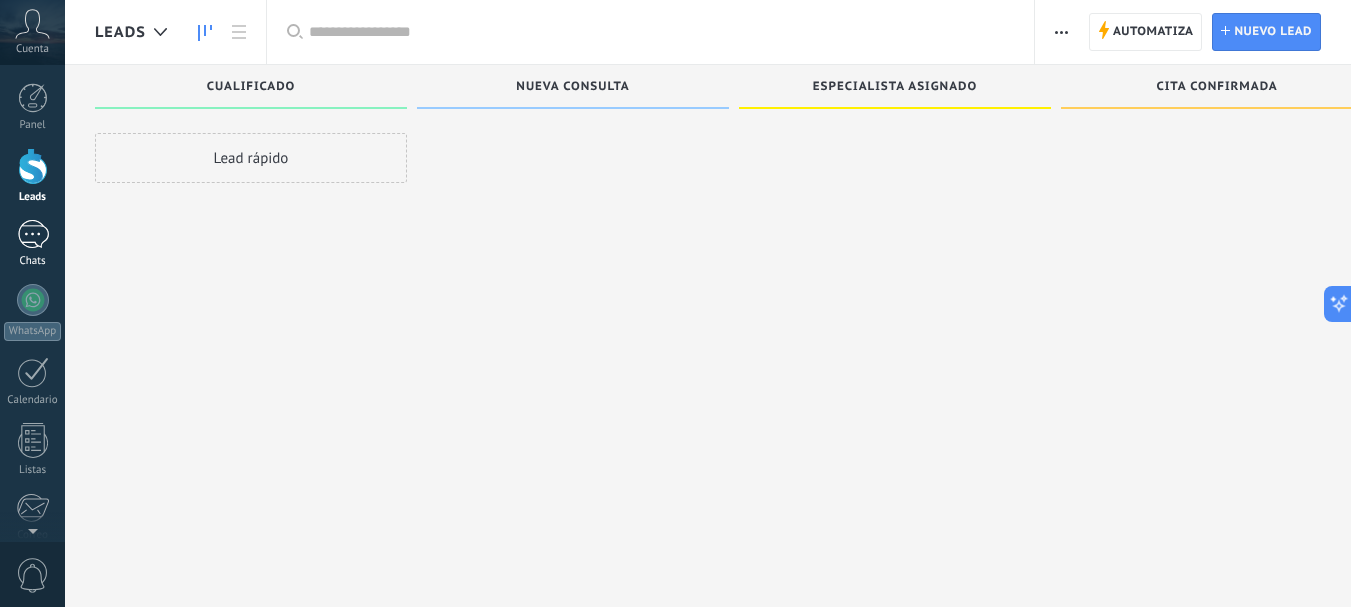 click at bounding box center (33, 234) 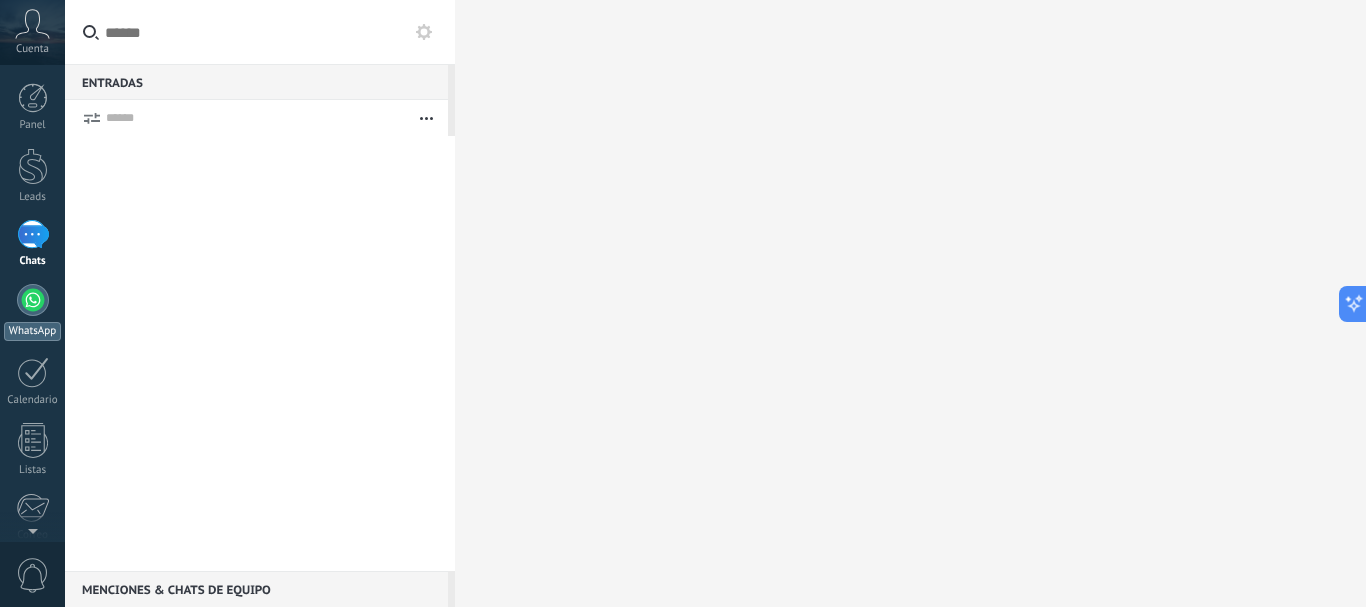 click at bounding box center (33, 300) 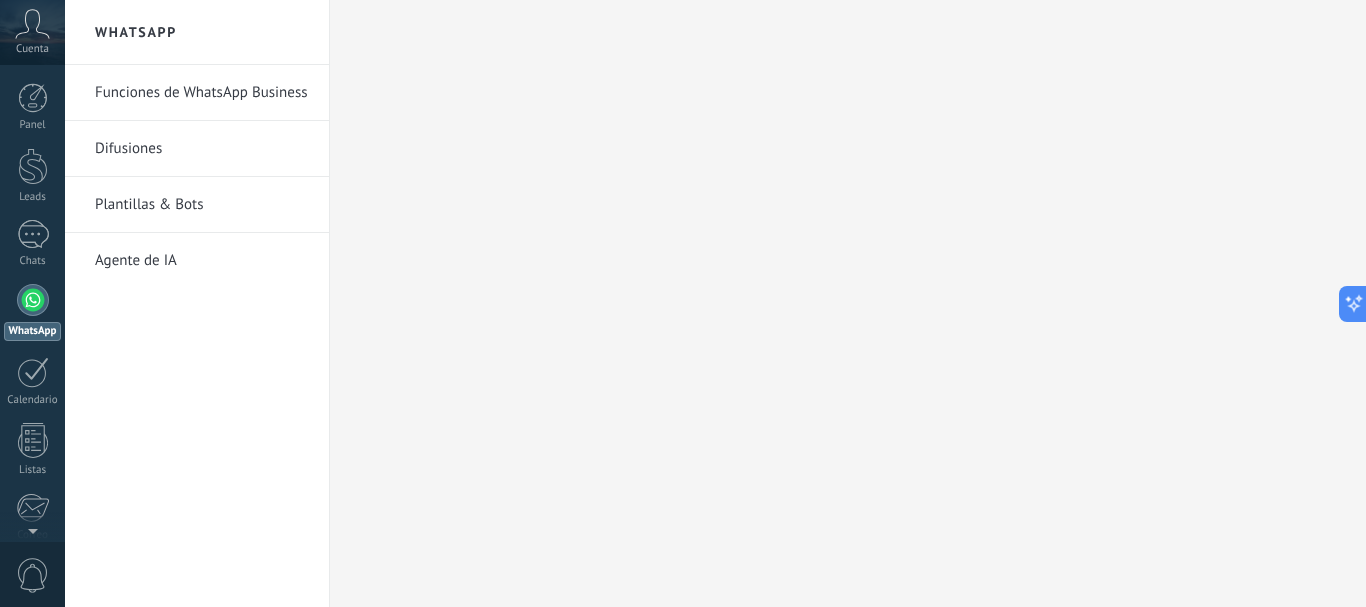click on "Funciones de WhatsApp Business" at bounding box center [202, 93] 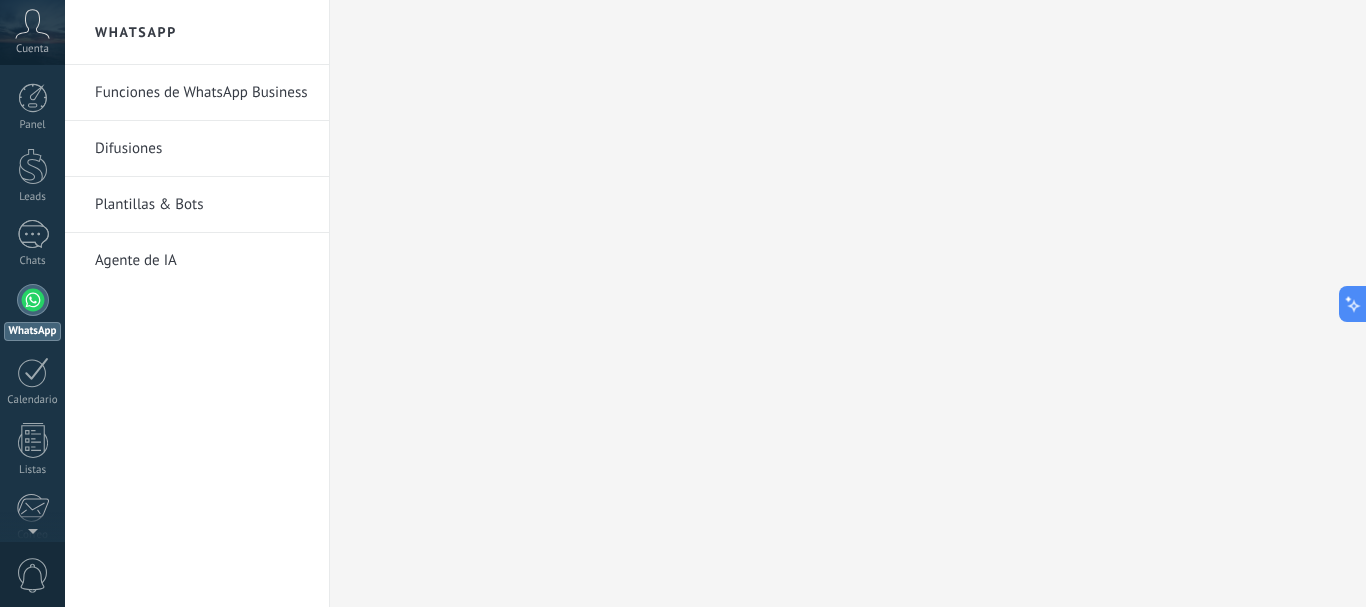 click on "Difusiones" at bounding box center (202, 149) 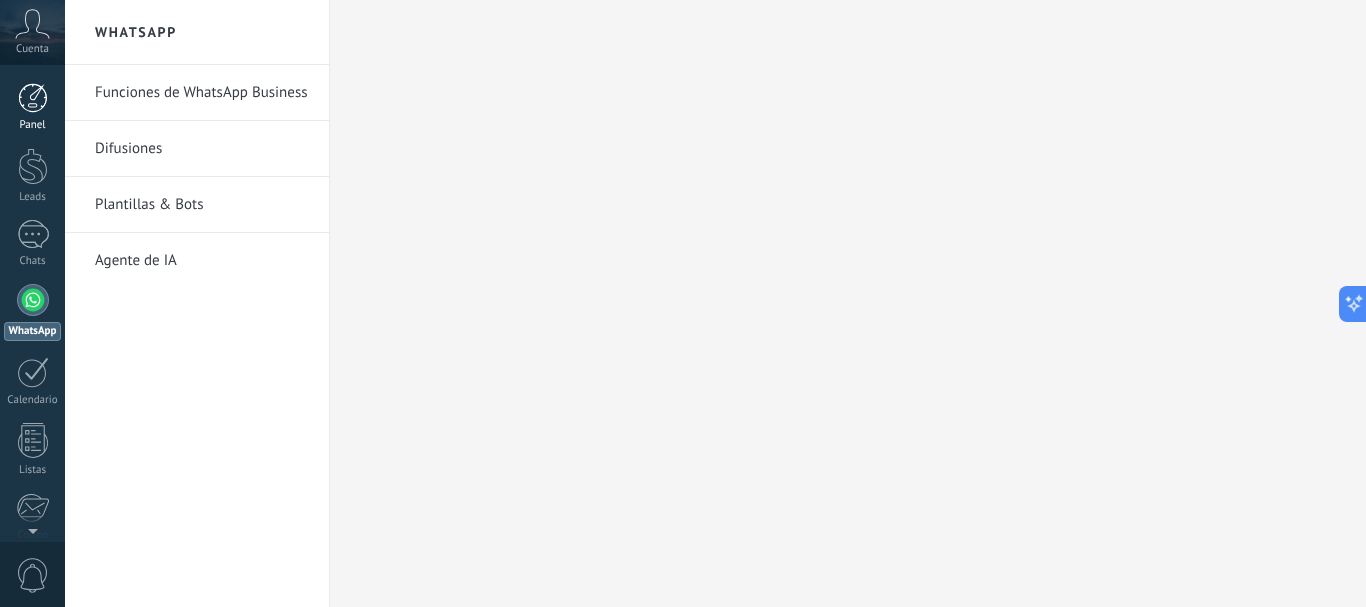 click at bounding box center [33, 98] 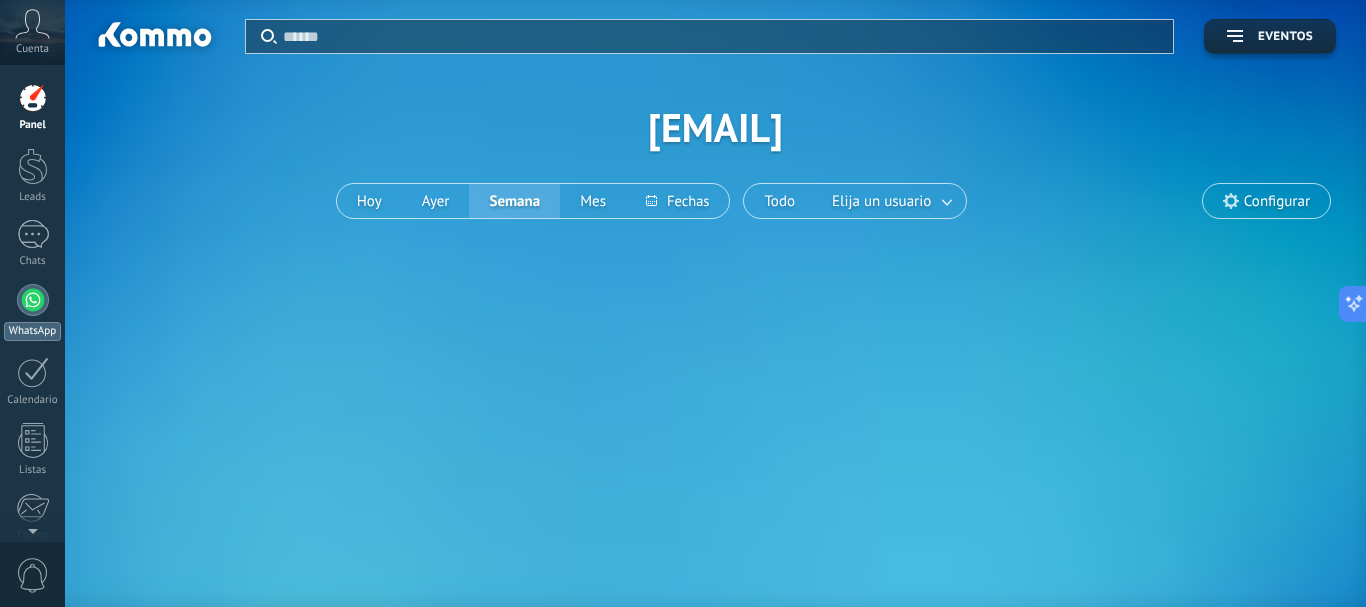 click at bounding box center (33, 300) 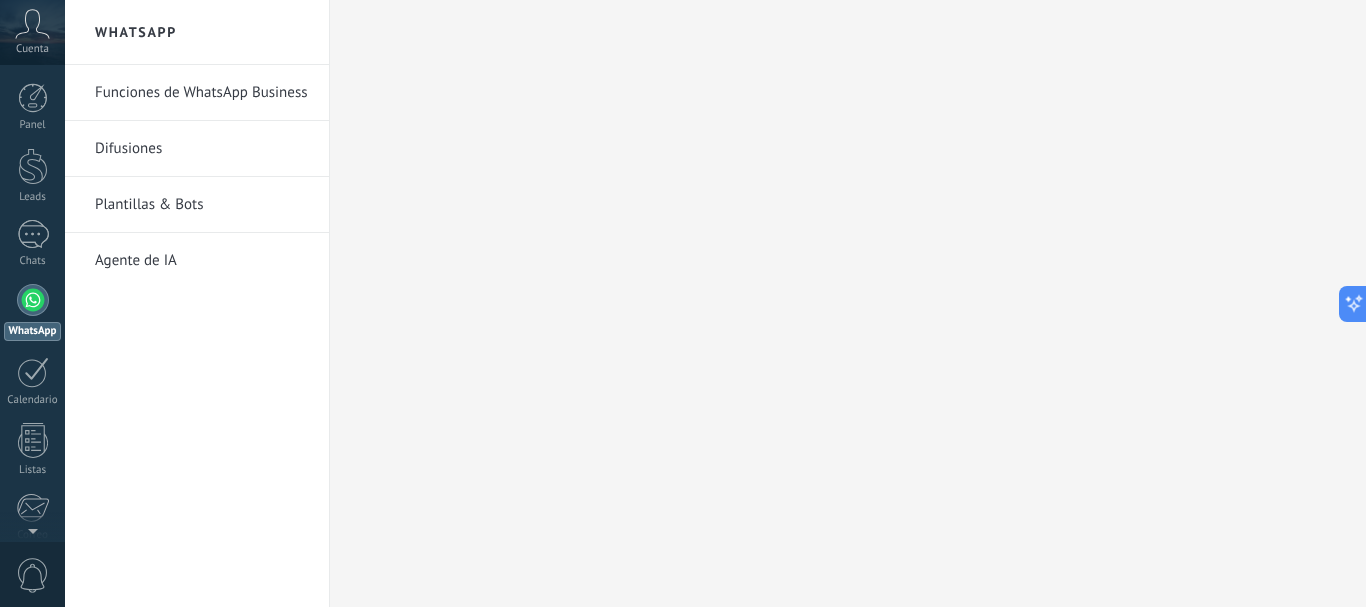 click on "Difusiones" at bounding box center [202, 149] 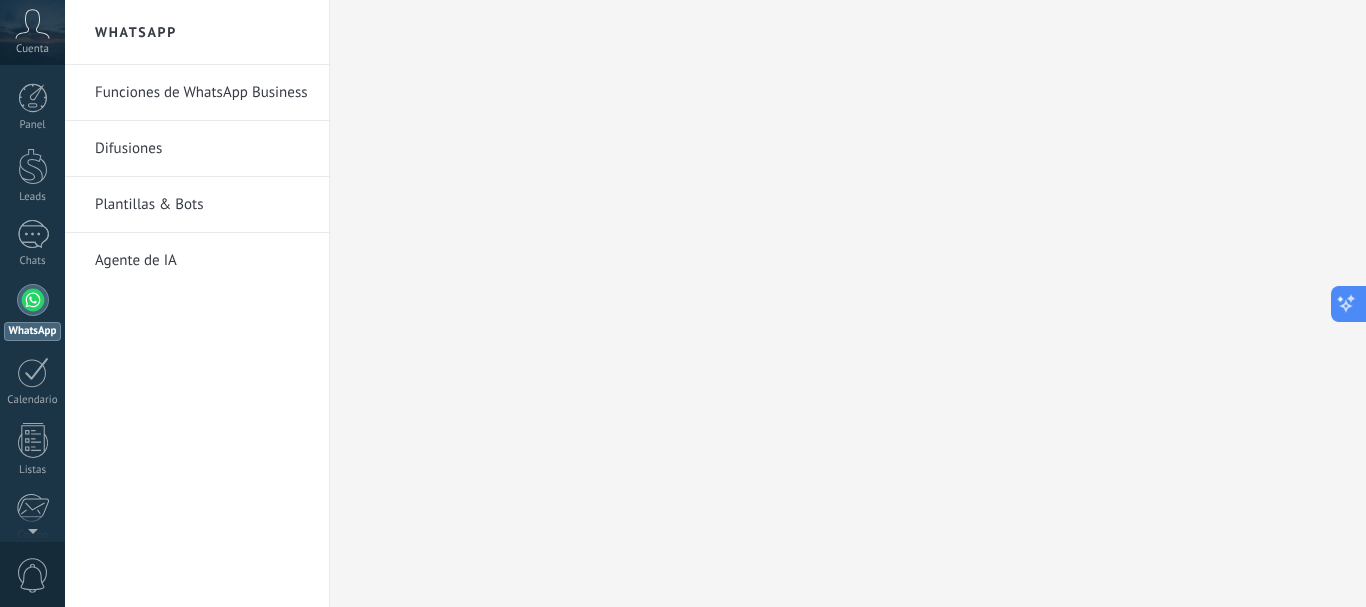 click at bounding box center (1367, 304) 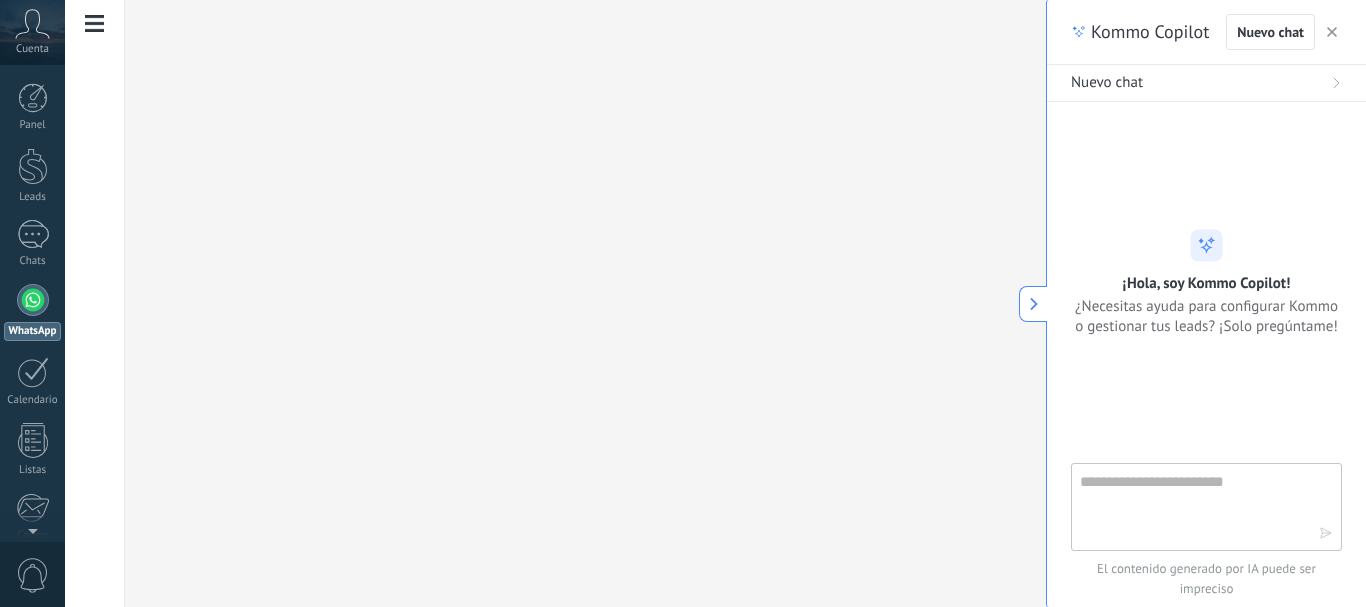 click at bounding box center (1332, 32) 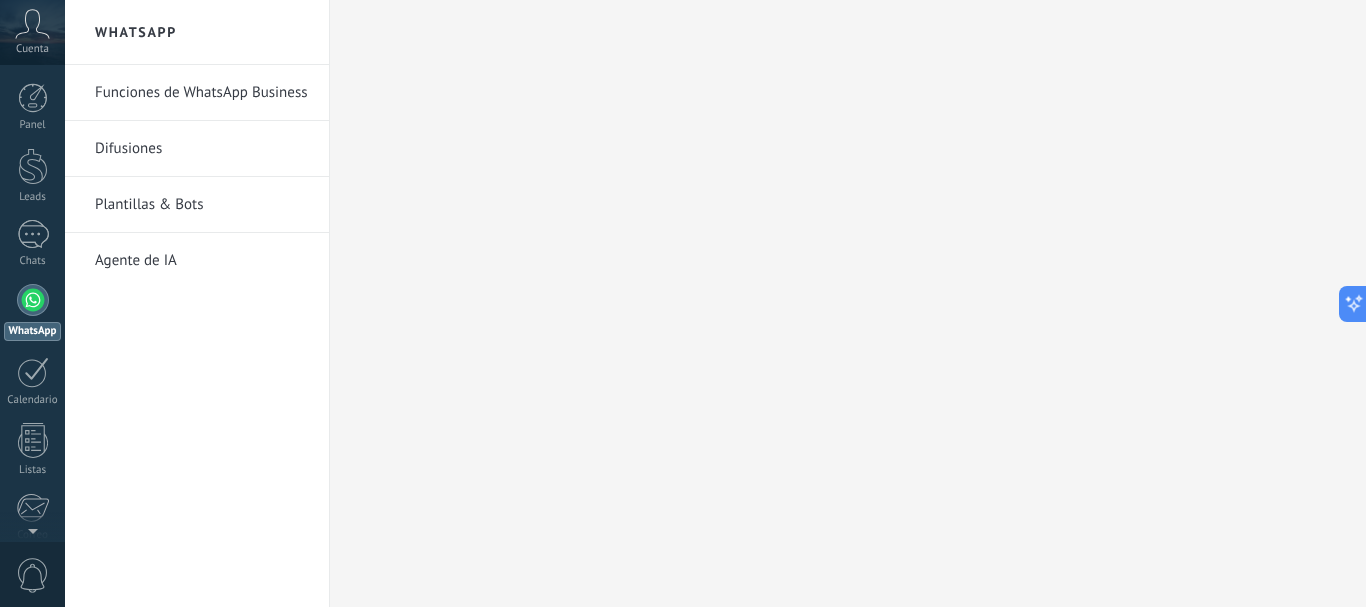 click at bounding box center [32, 24] 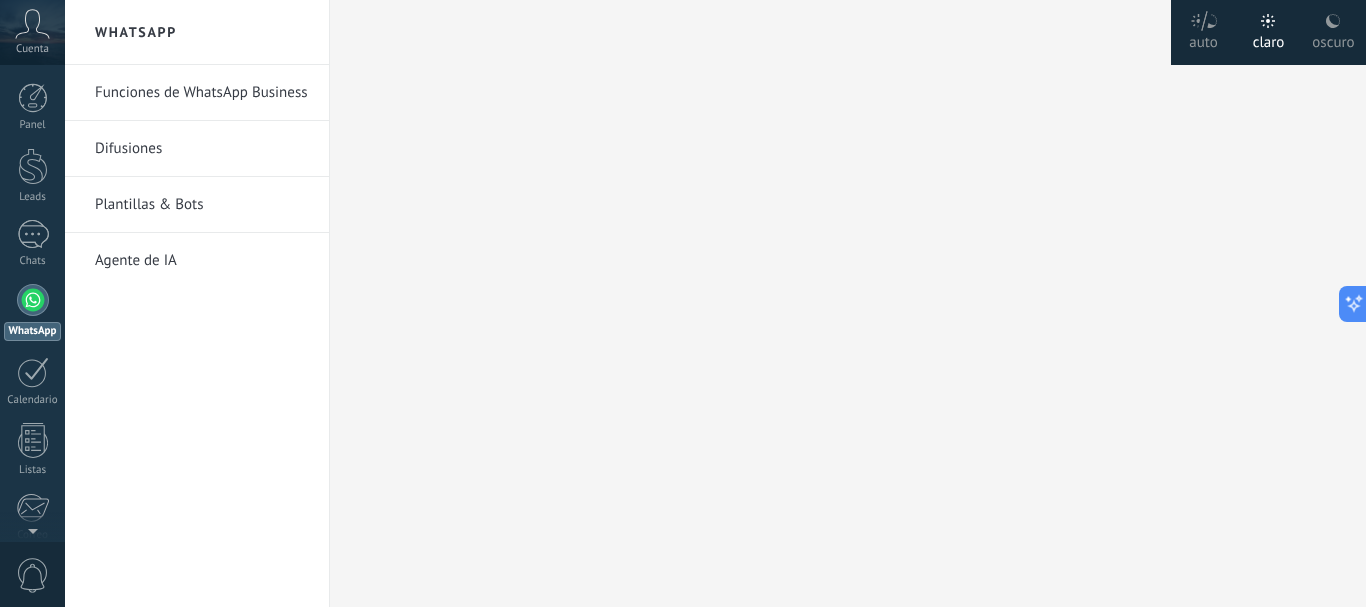 click on "Panel
Leads
Chats
WhatsApp
Clientes" at bounding box center [65, 303] 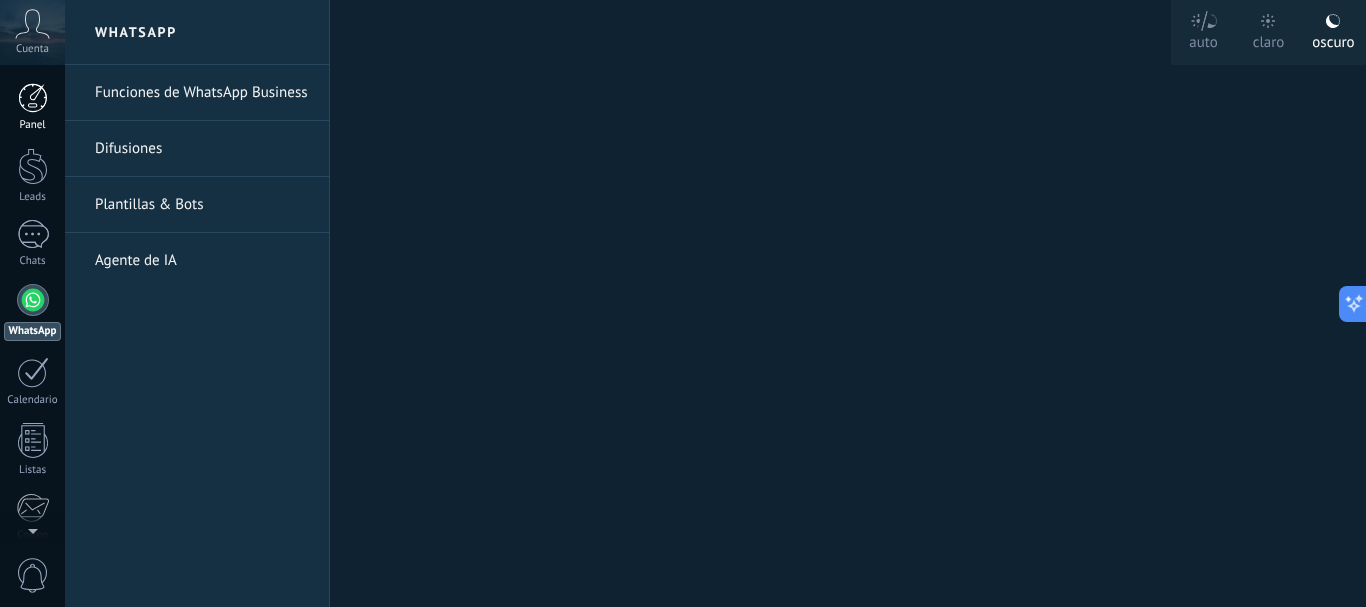 click at bounding box center [33, 98] 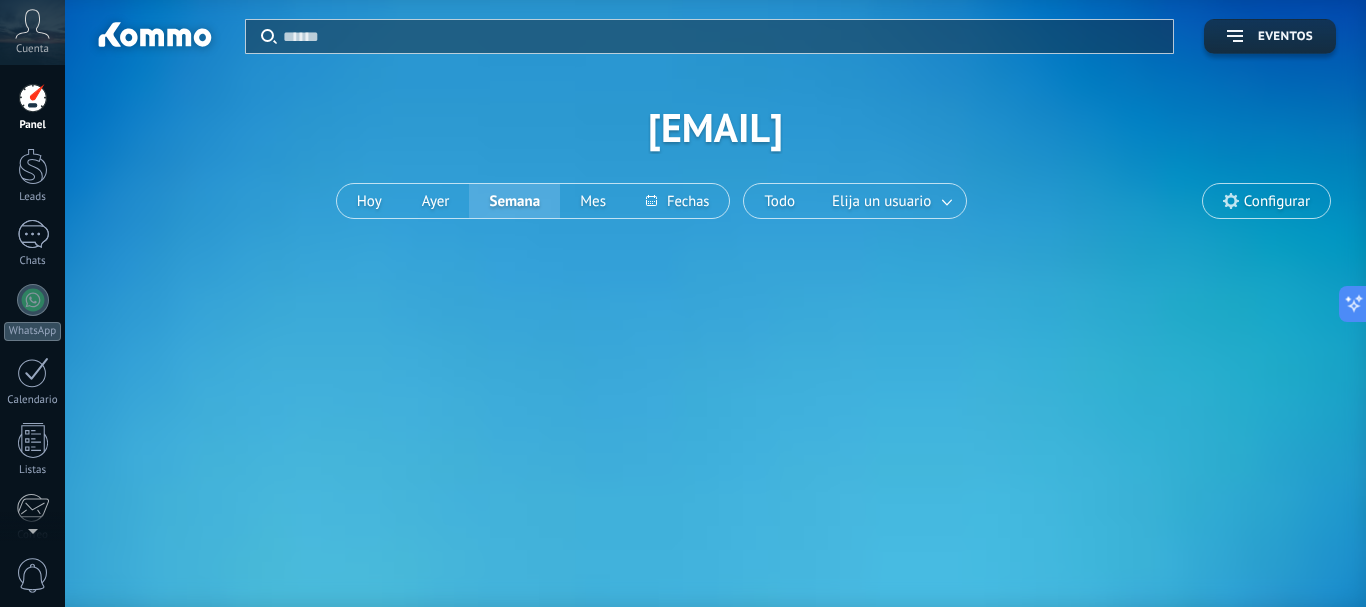 click at bounding box center (153, 38) 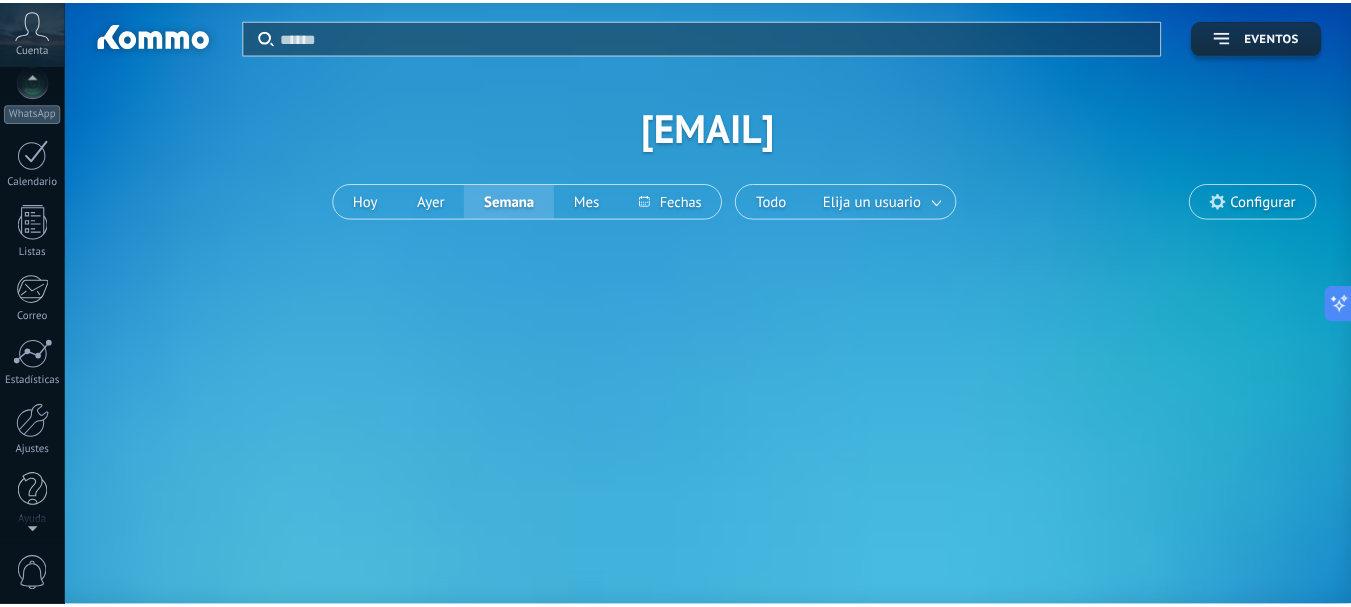 scroll, scrollTop: 225, scrollLeft: 0, axis: vertical 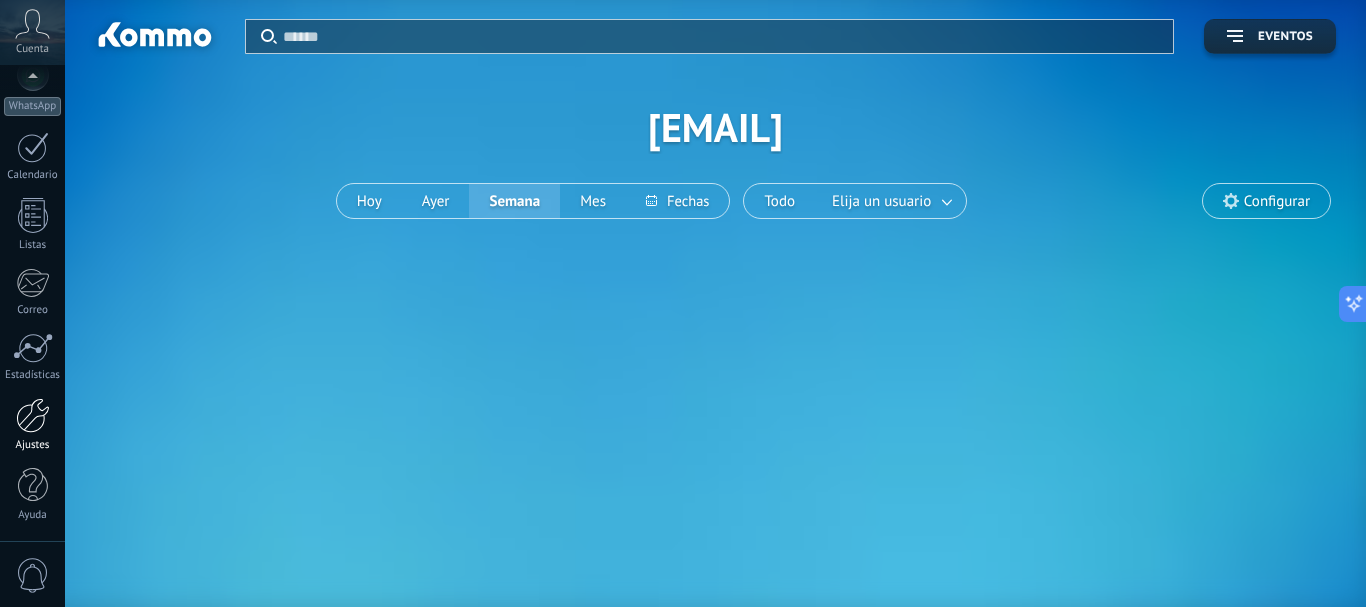 click at bounding box center (33, 415) 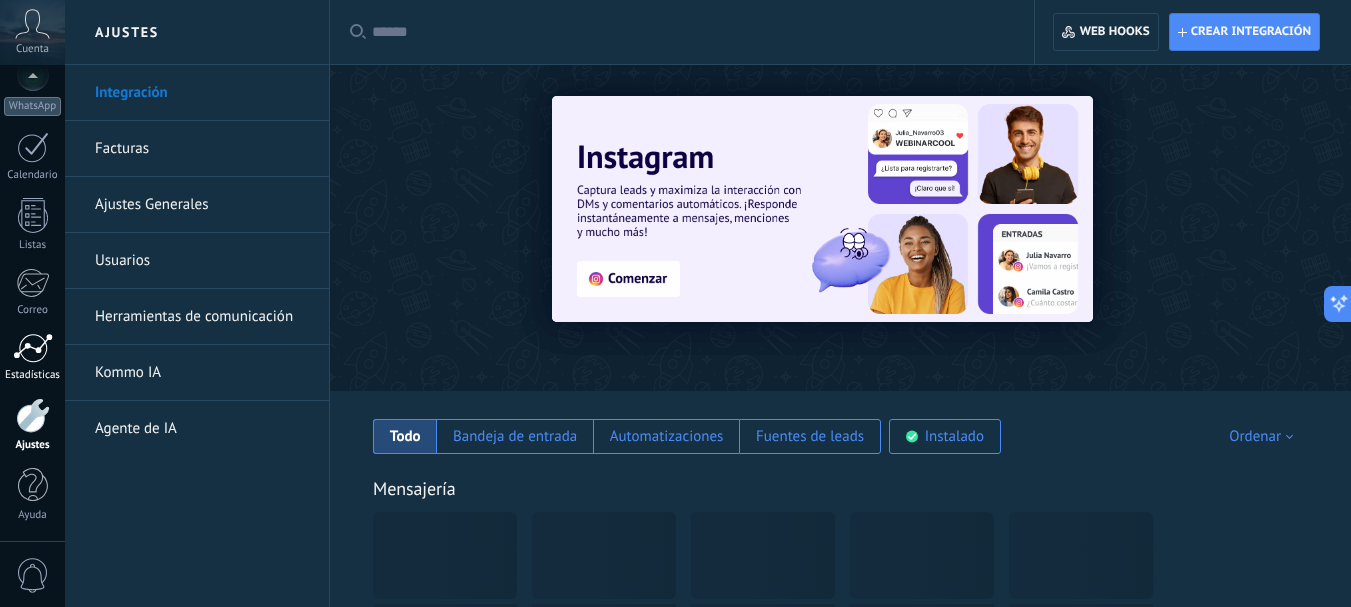 click on "Estadísticas" at bounding box center (33, 375) 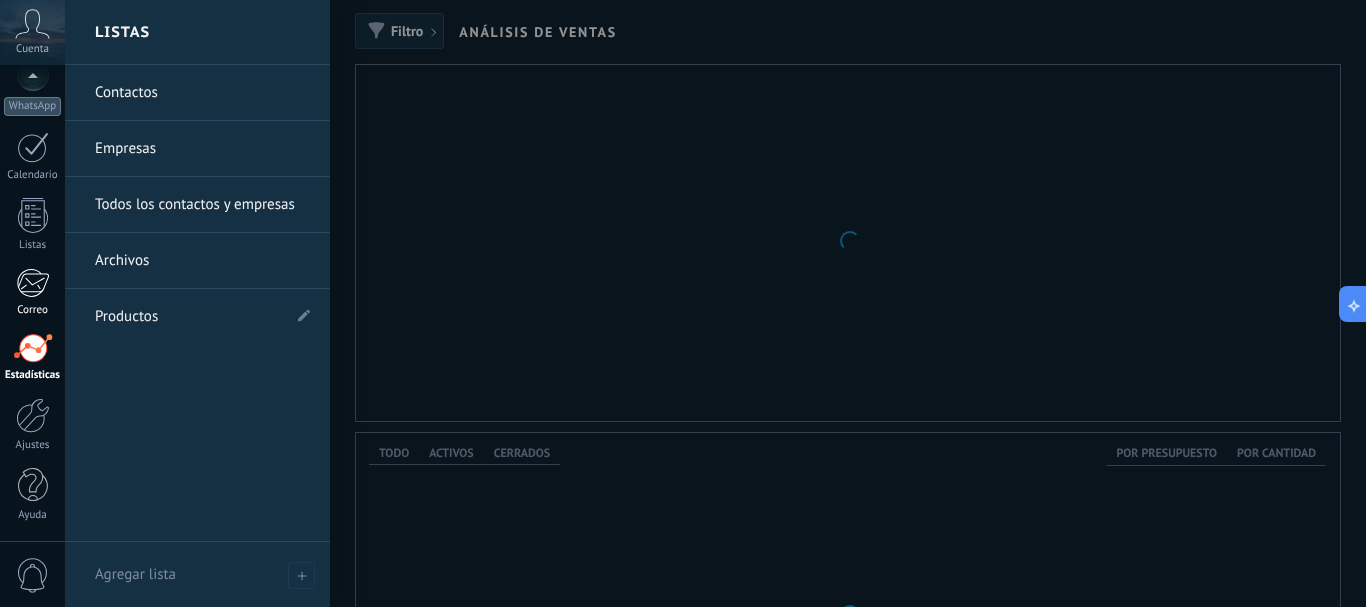 click at bounding box center (32, 283) 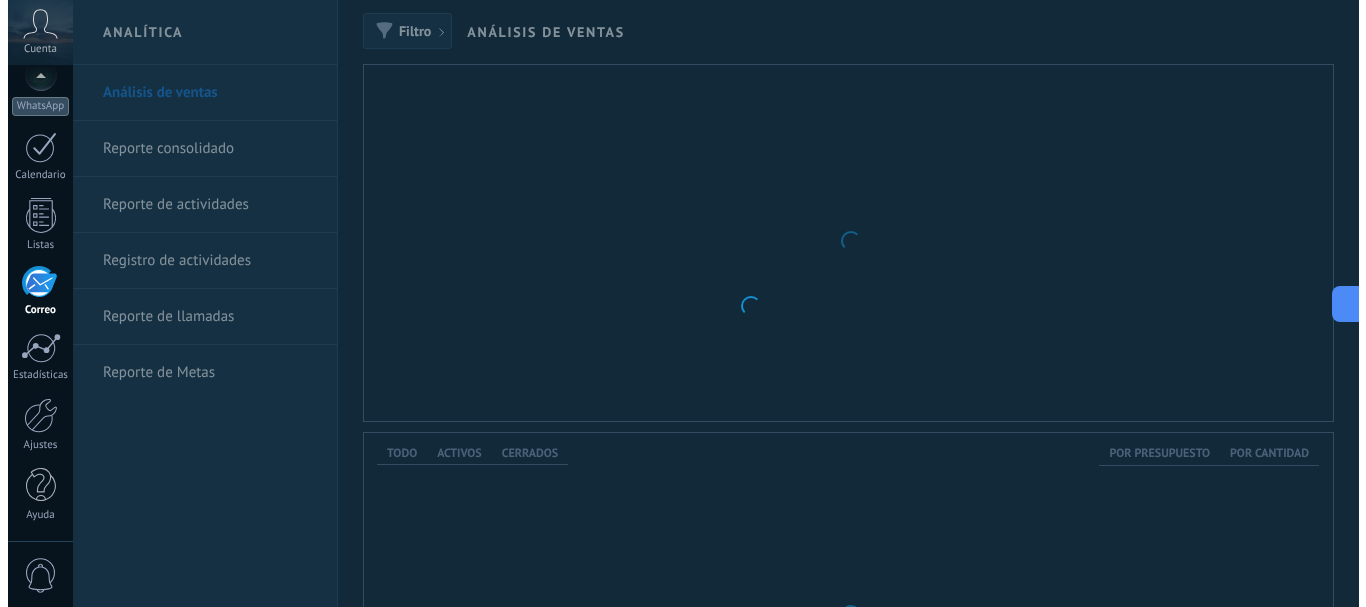 scroll, scrollTop: 194, scrollLeft: 0, axis: vertical 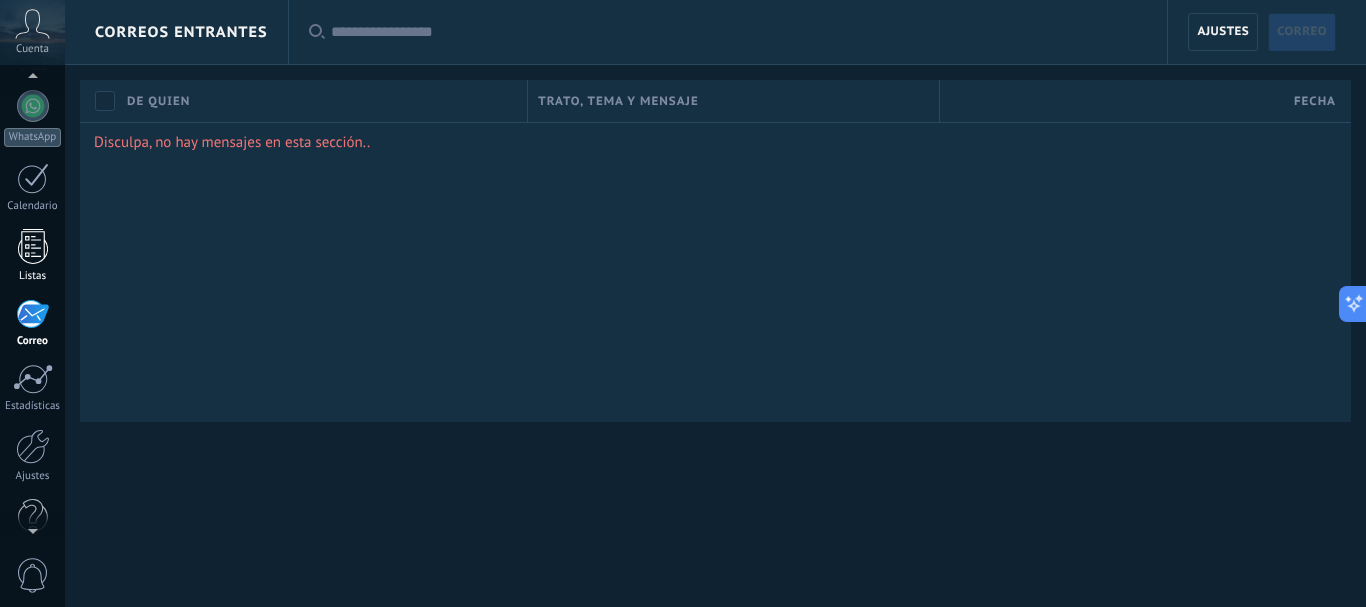 click on "Listas" at bounding box center (32, 256) 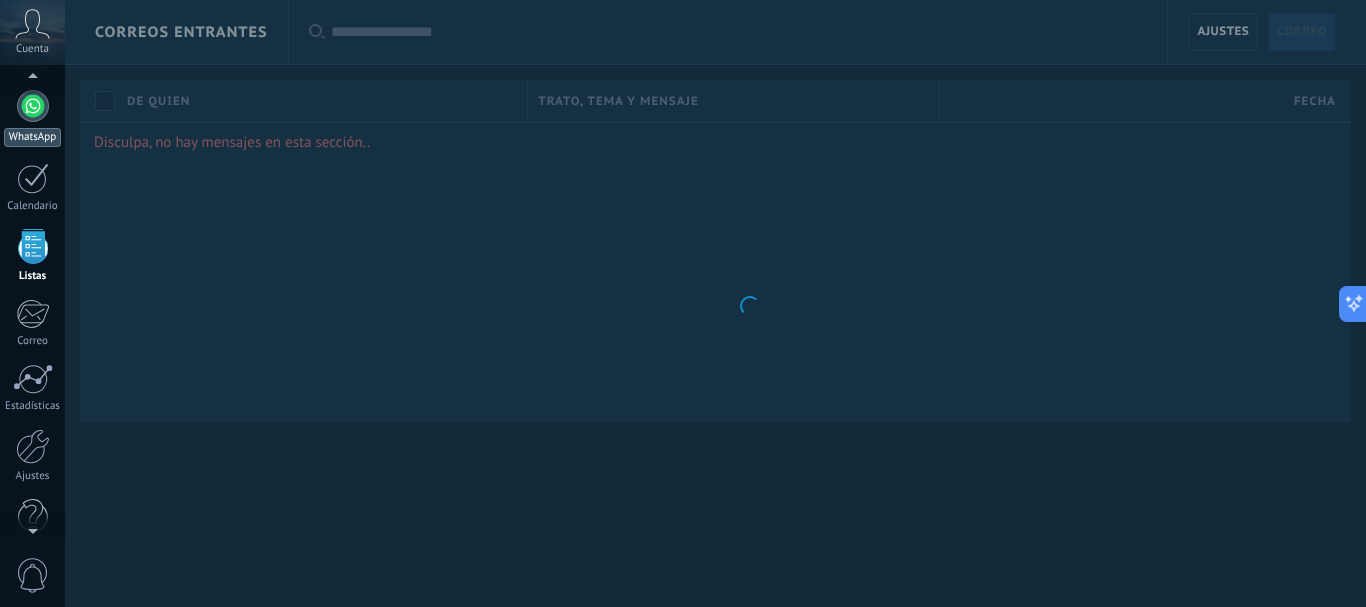 scroll, scrollTop: 124, scrollLeft: 0, axis: vertical 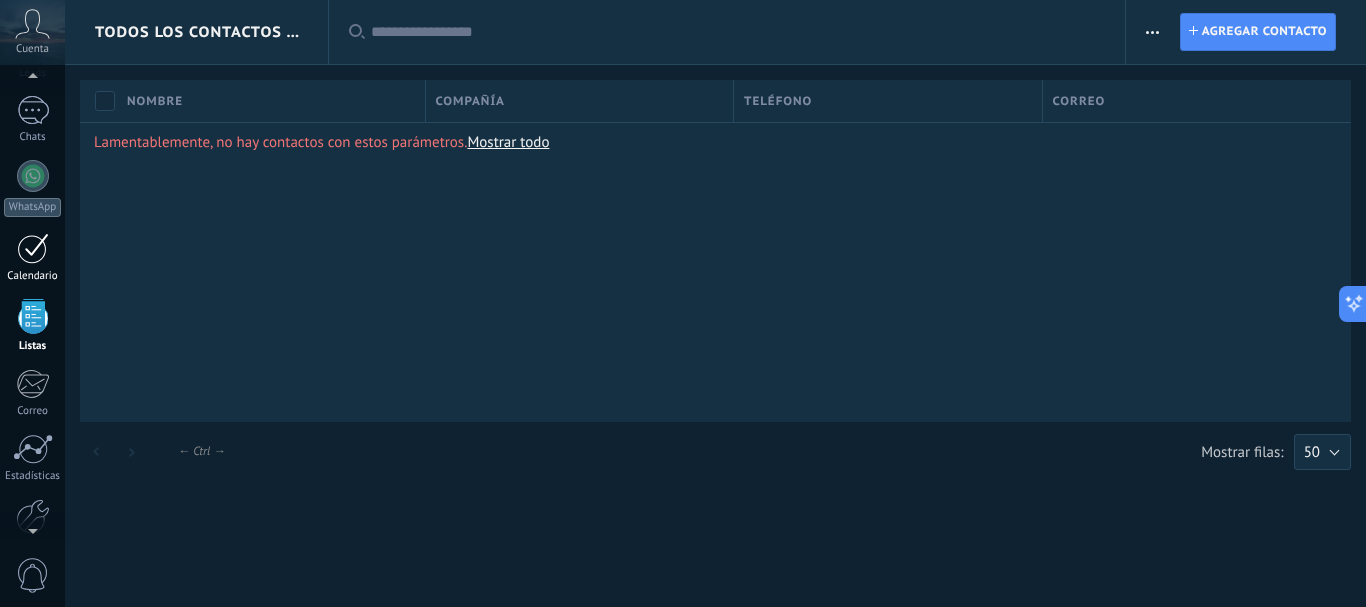 click at bounding box center [33, 248] 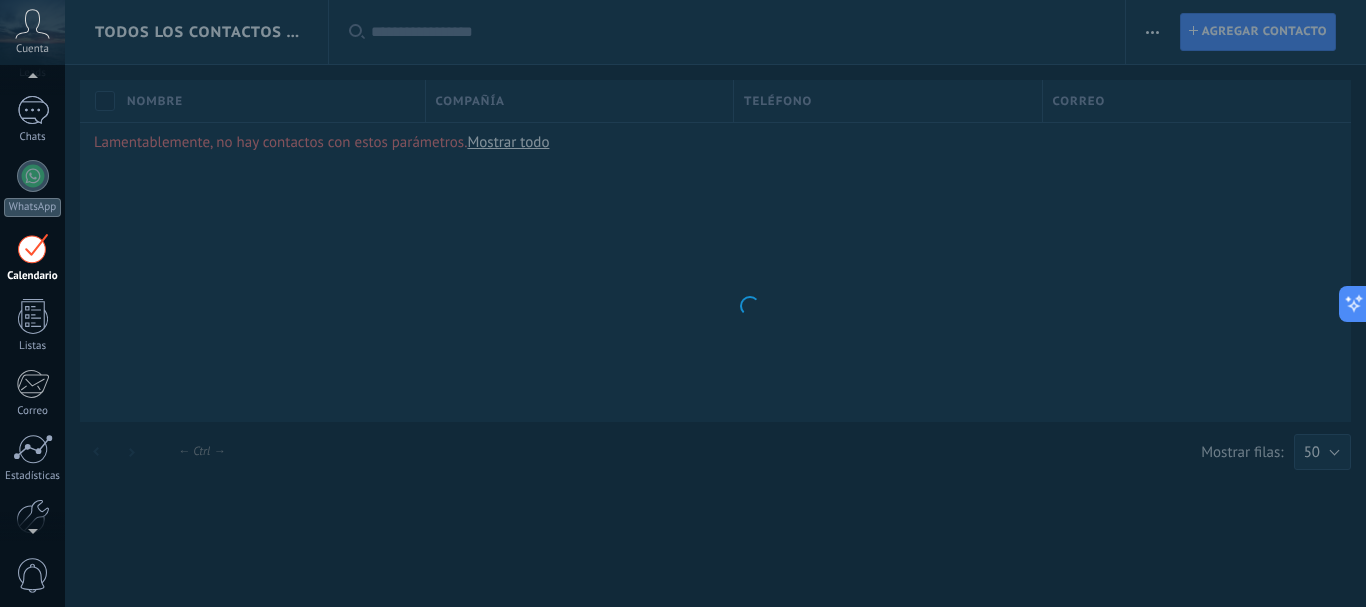 scroll, scrollTop: 58, scrollLeft: 0, axis: vertical 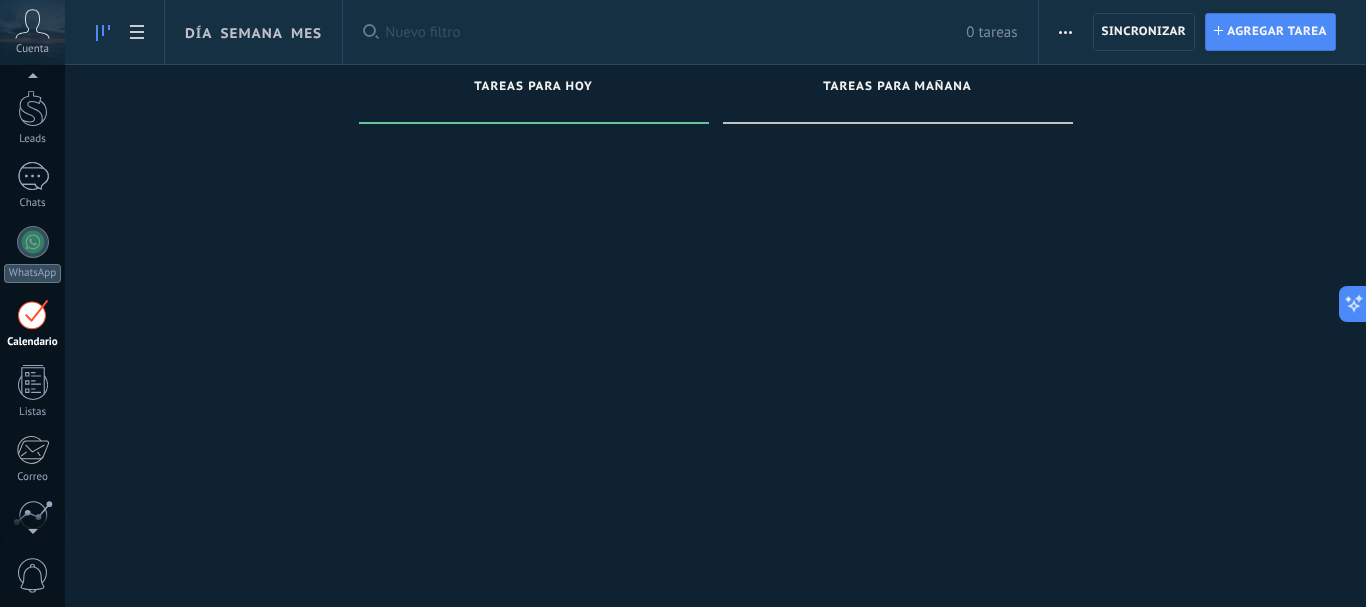 click at bounding box center (534, 344) 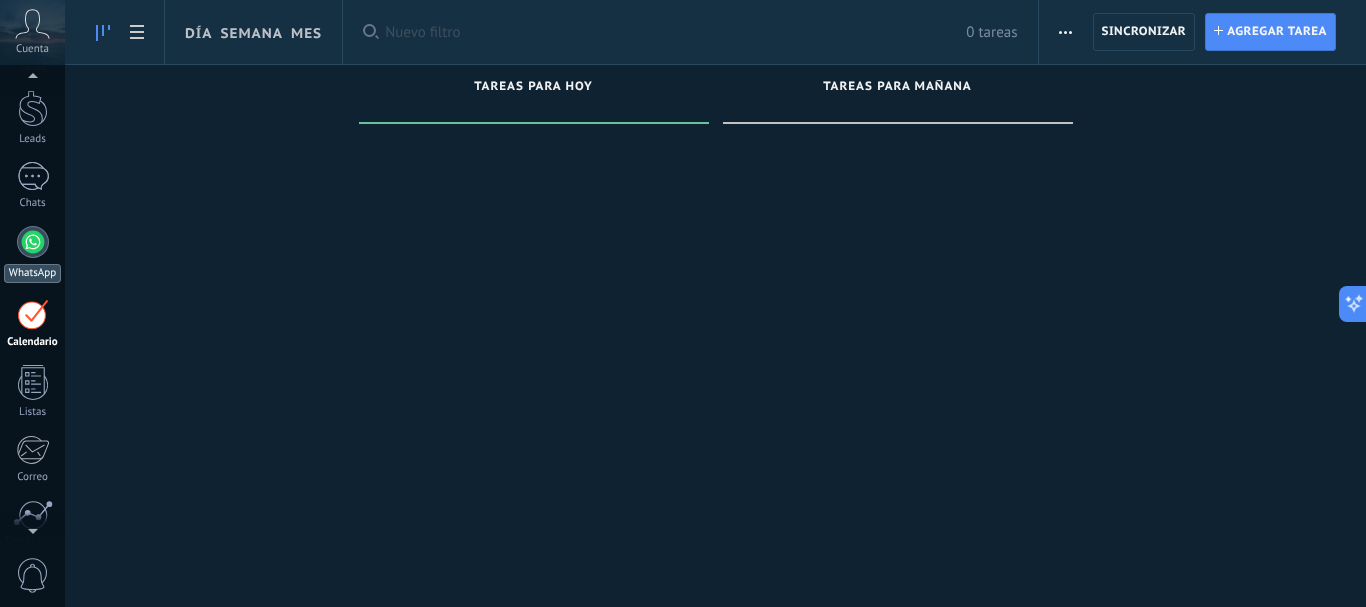 click at bounding box center (33, 242) 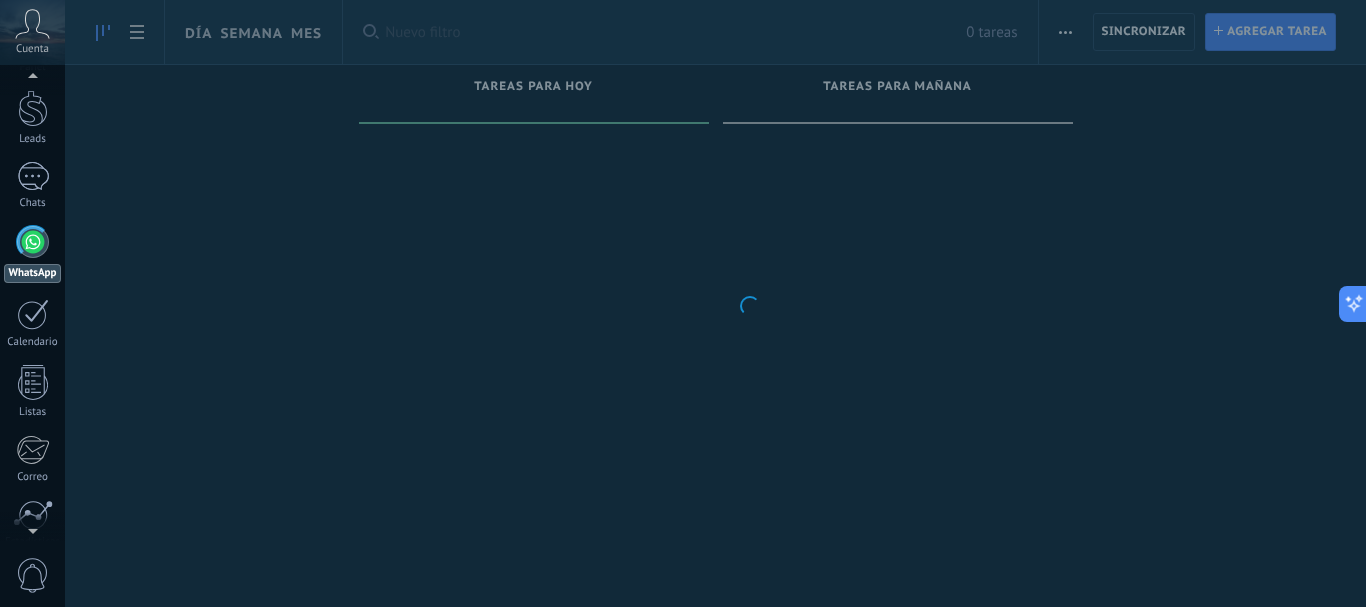 scroll, scrollTop: 0, scrollLeft: 0, axis: both 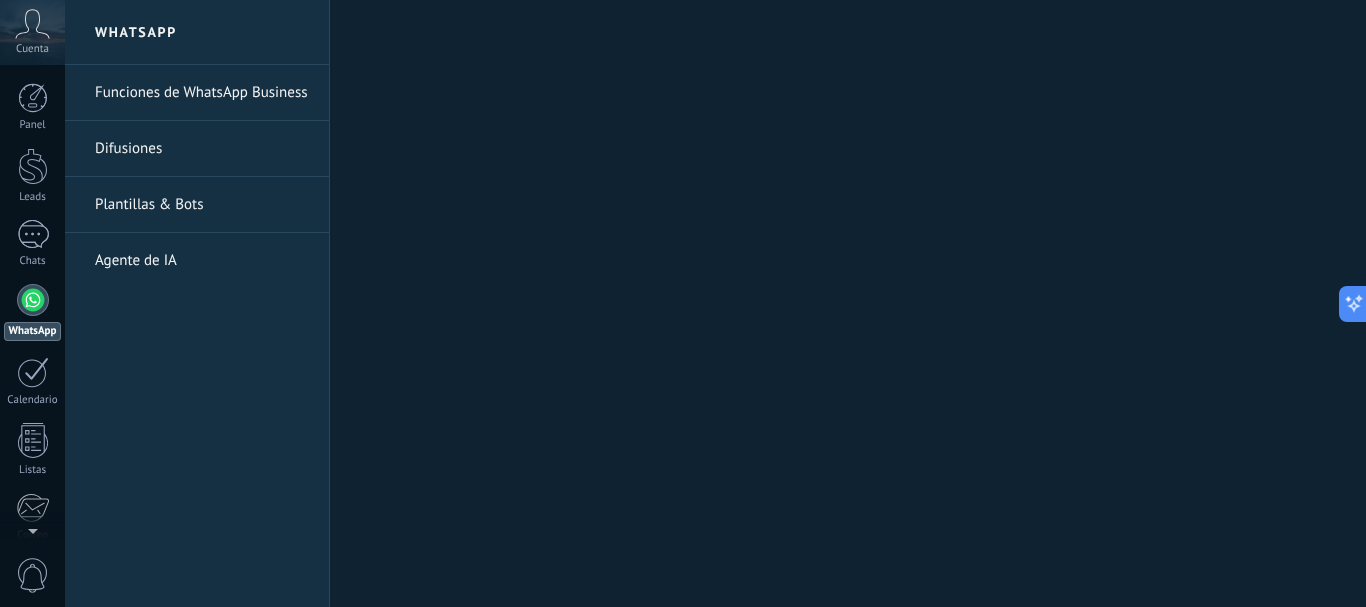 click on "Difusiones" at bounding box center (202, 149) 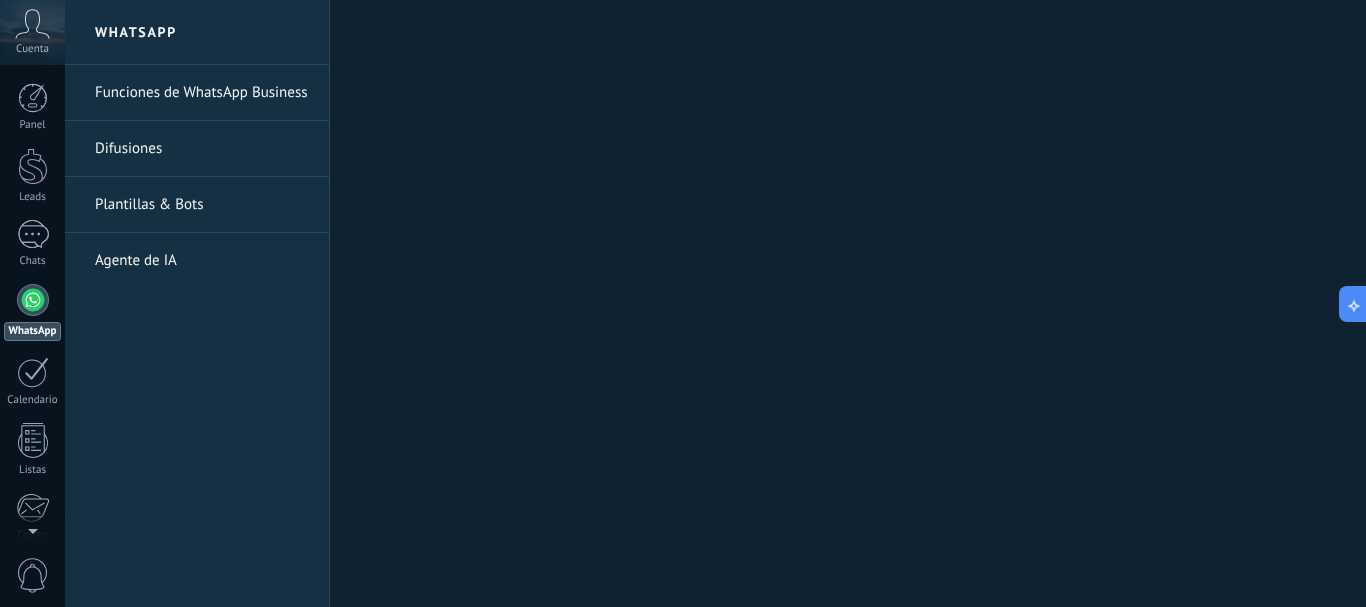 click on "Difusiones" at bounding box center [202, 149] 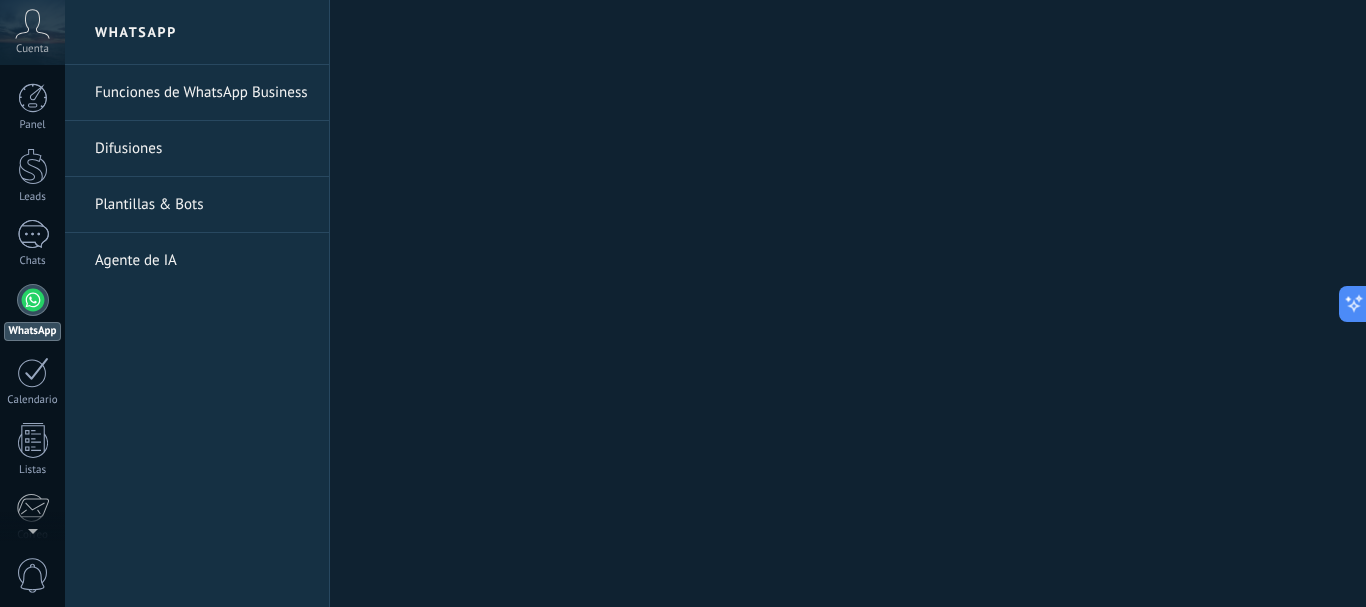 click on "Difusiones" at bounding box center (202, 149) 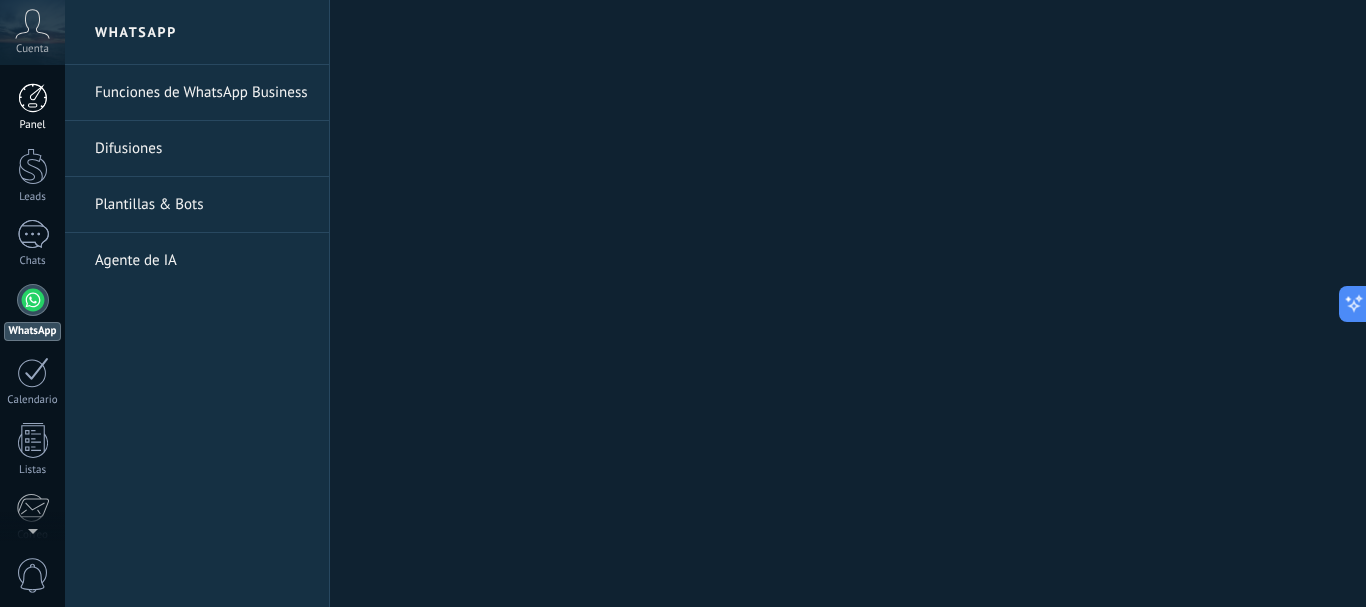 click at bounding box center (33, 98) 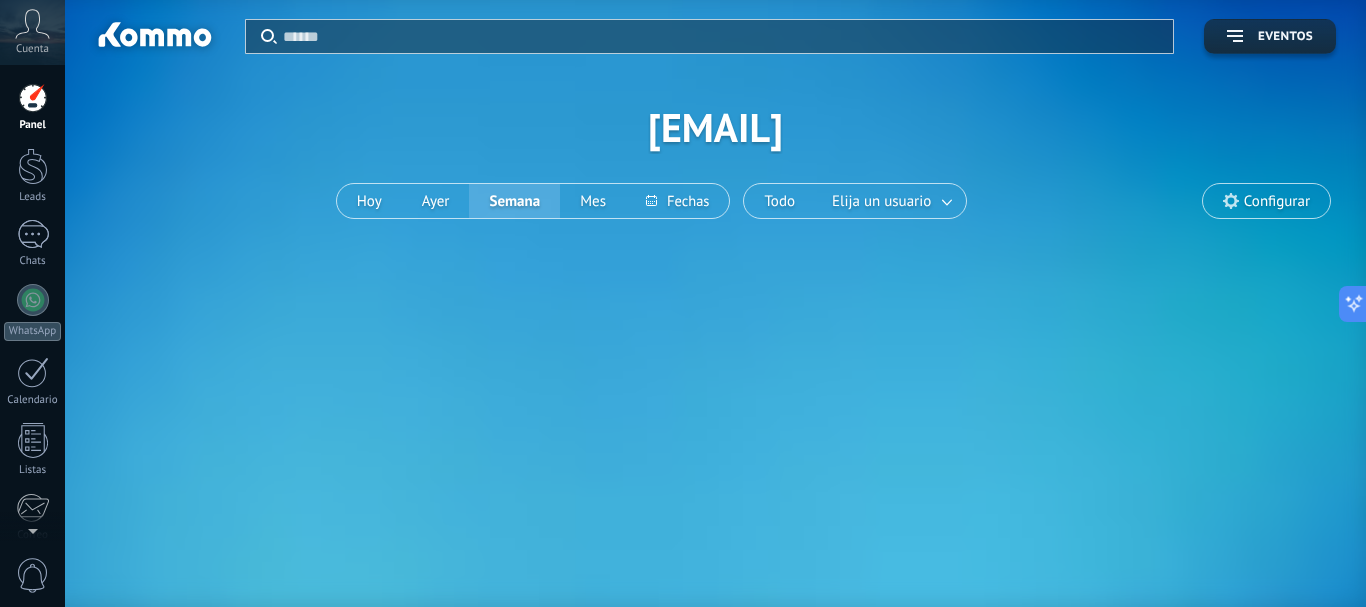 click at bounding box center (32, 24) 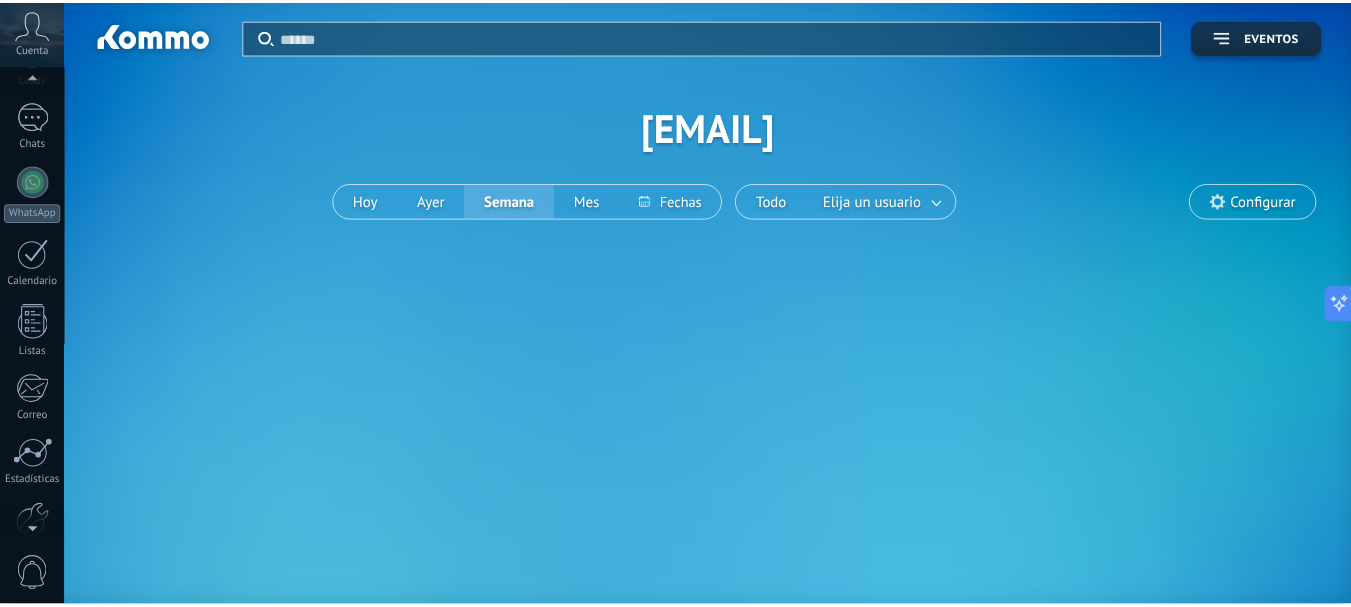 scroll, scrollTop: 225, scrollLeft: 0, axis: vertical 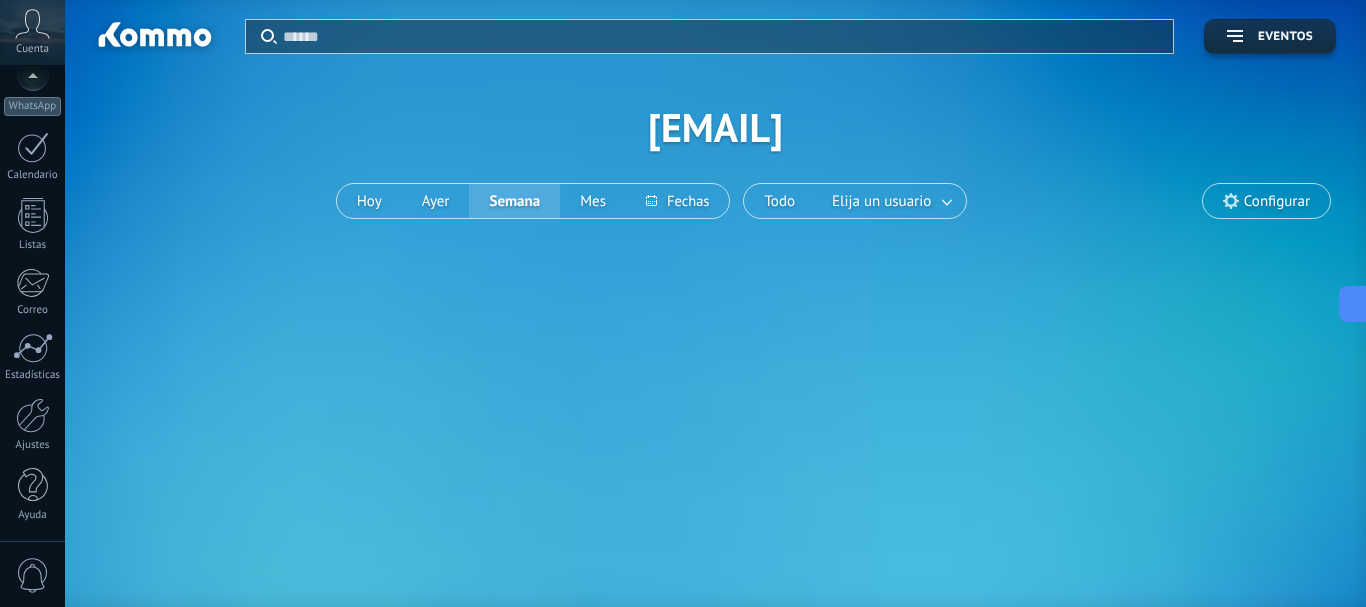 drag, startPoint x: 28, startPoint y: 590, endPoint x: 28, endPoint y: 579, distance: 11 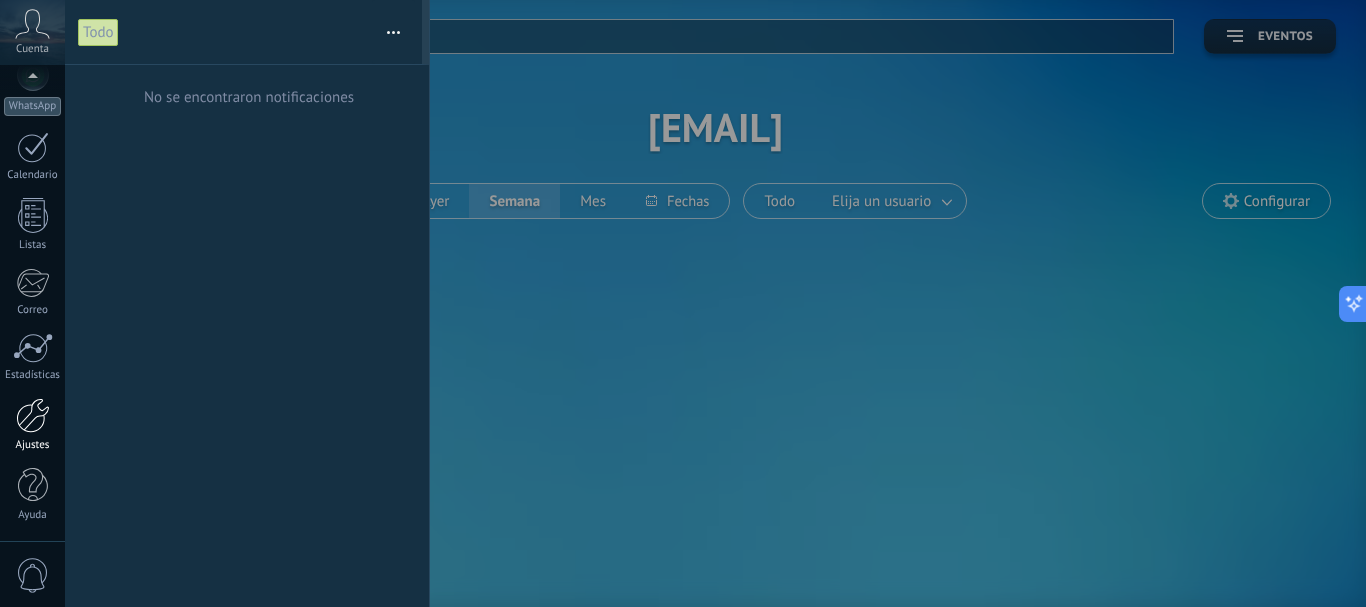 click at bounding box center (33, 415) 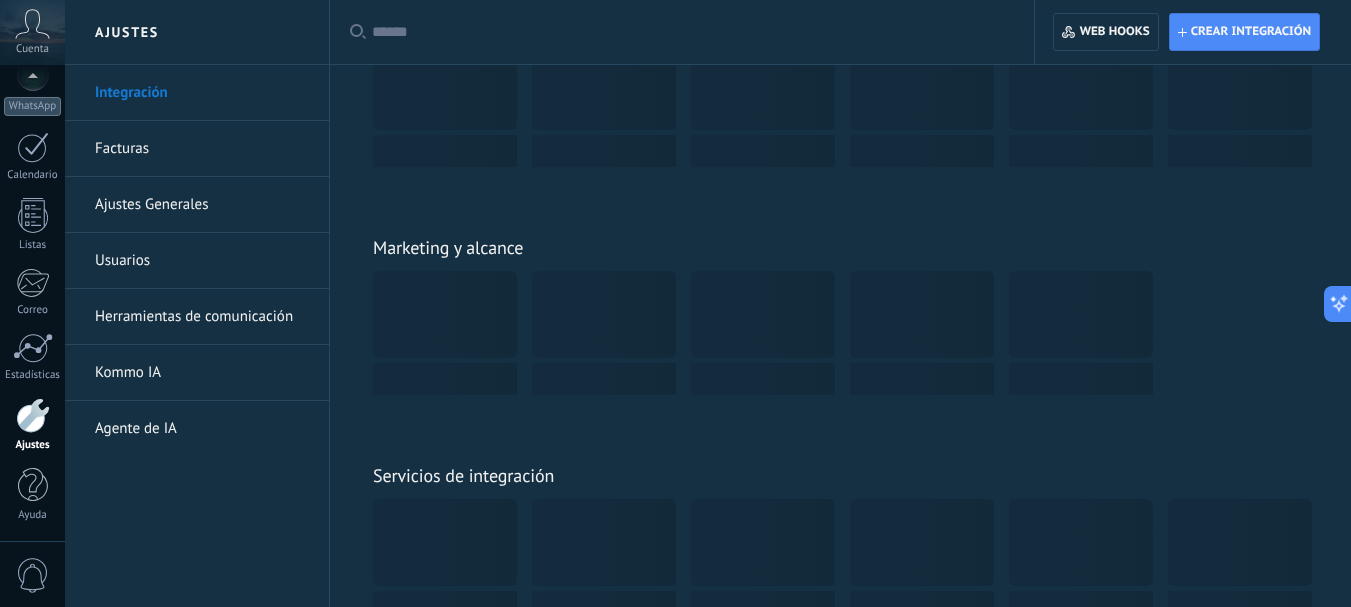 scroll, scrollTop: 2600, scrollLeft: 0, axis: vertical 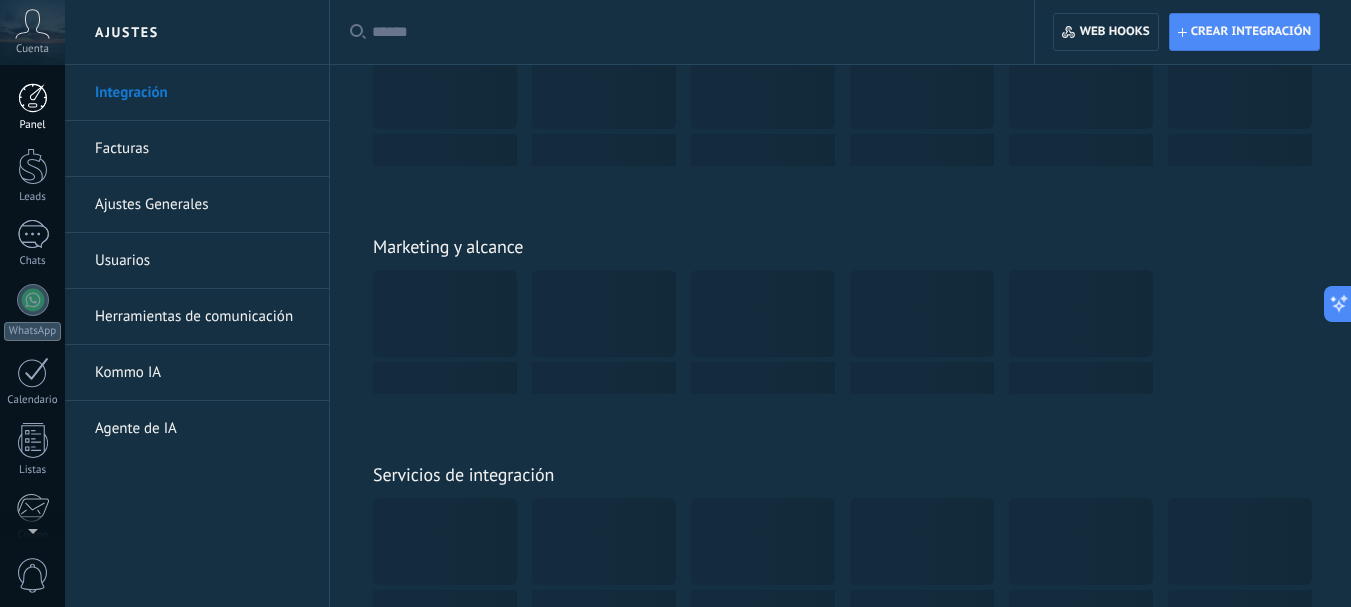 click at bounding box center [33, 98] 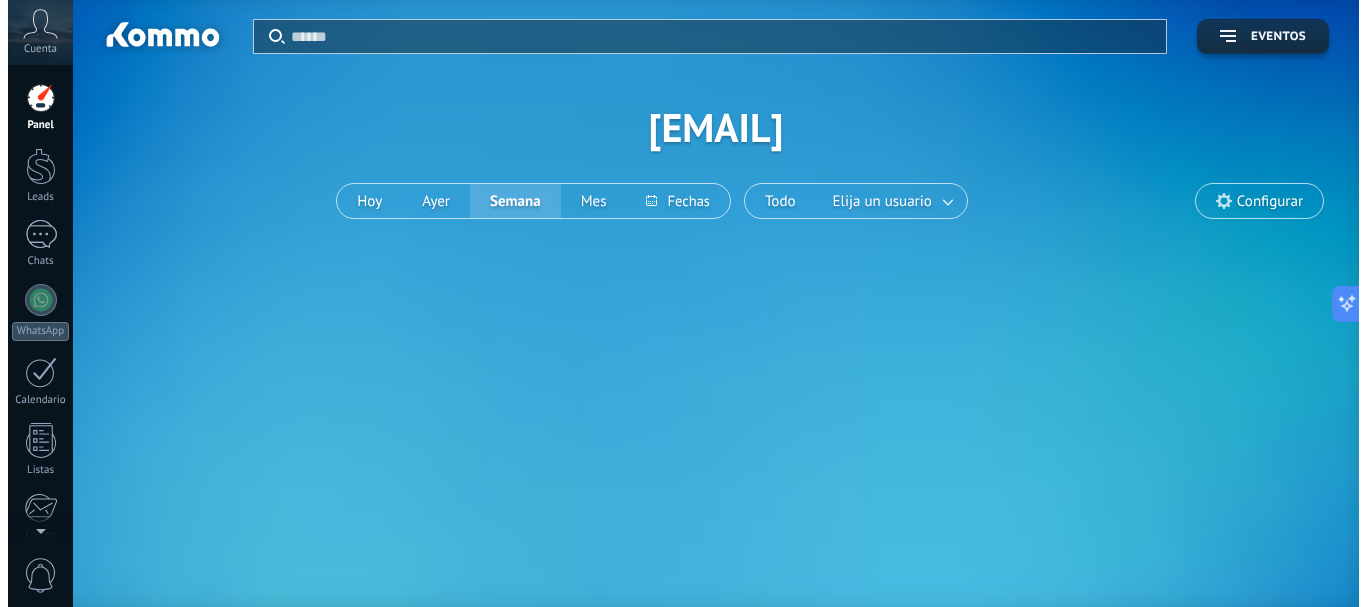 scroll, scrollTop: 0, scrollLeft: 0, axis: both 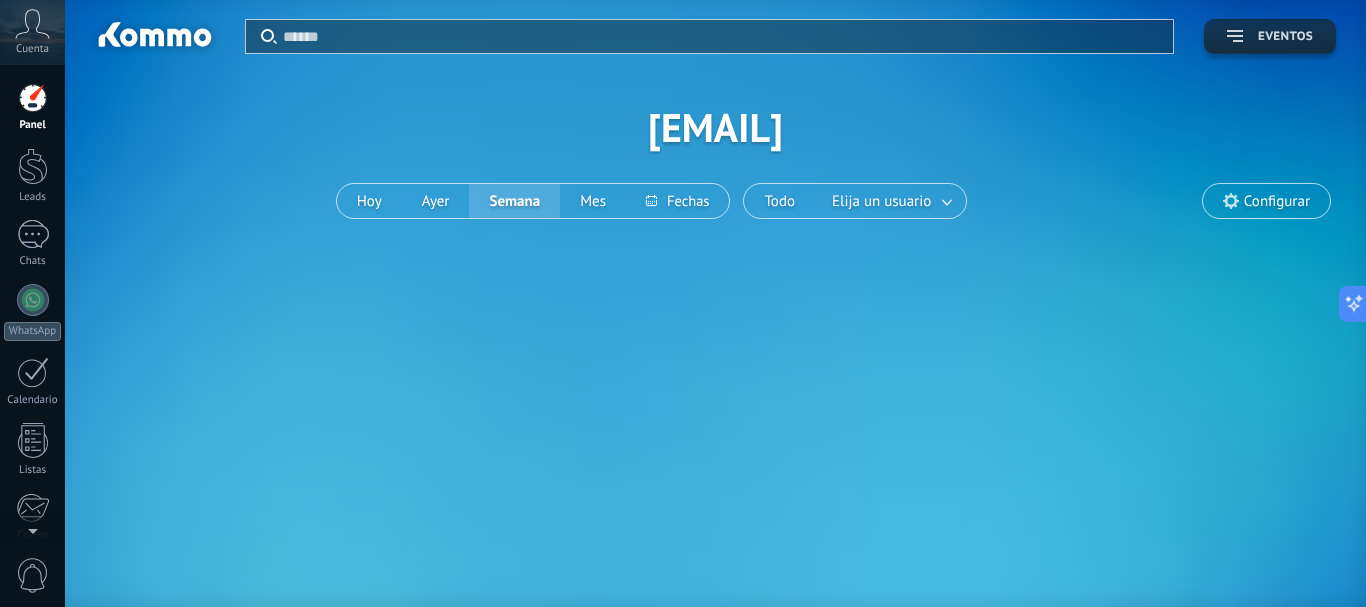 click on "Eventos" at bounding box center (1285, 37) 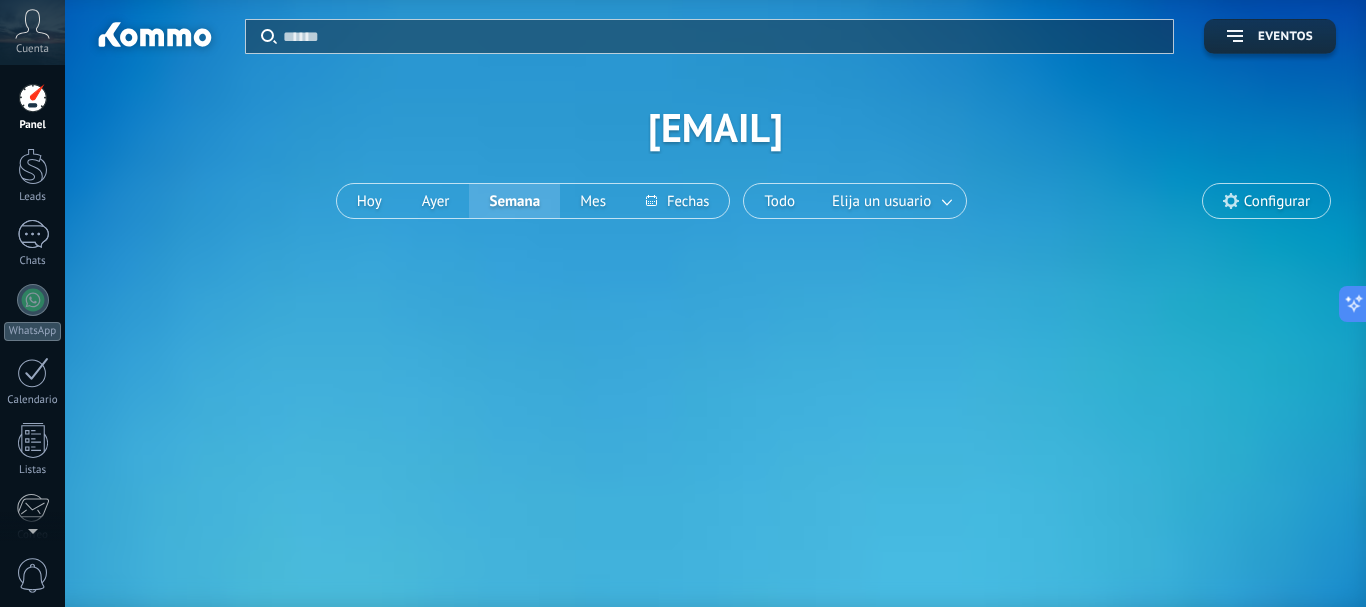 click on "Configurar" at bounding box center (1277, 201) 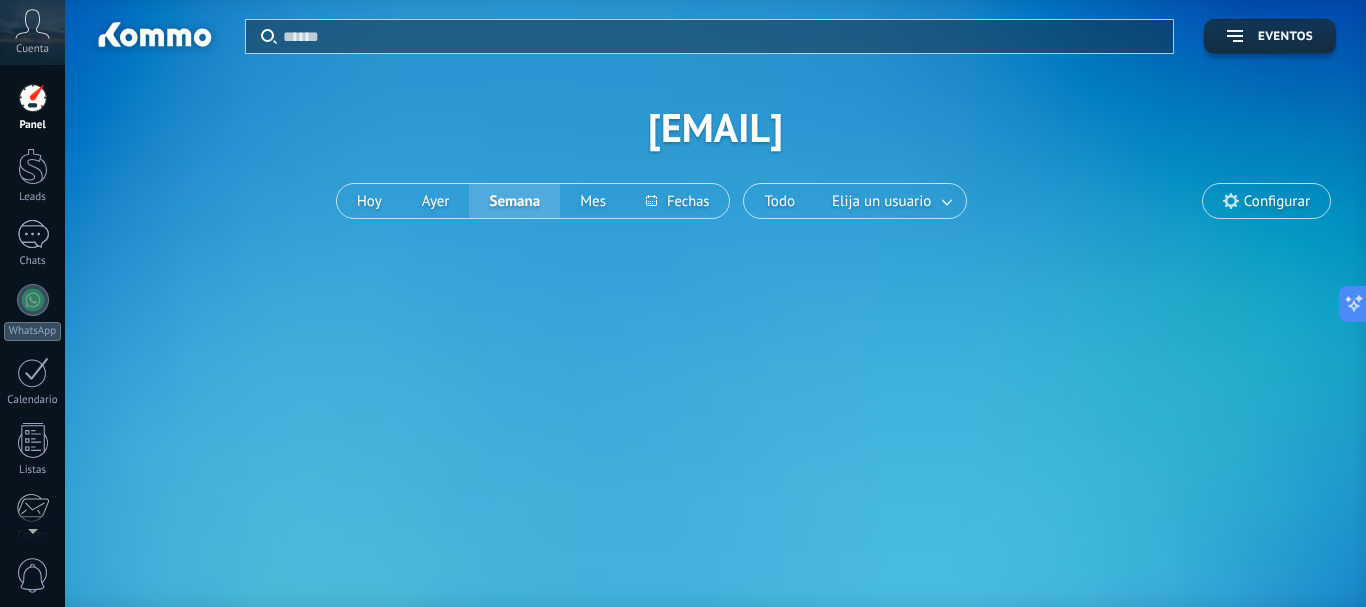 click on "Configurar" at bounding box center (1266, 201) 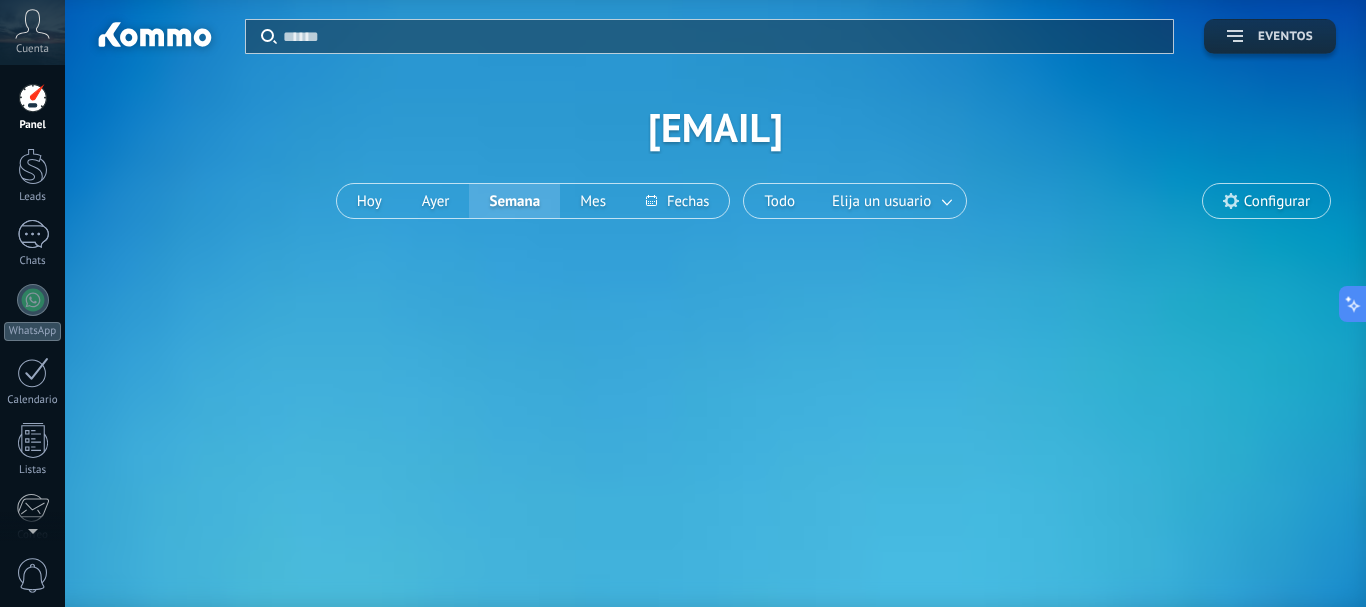 click on "Eventos" at bounding box center [1285, 37] 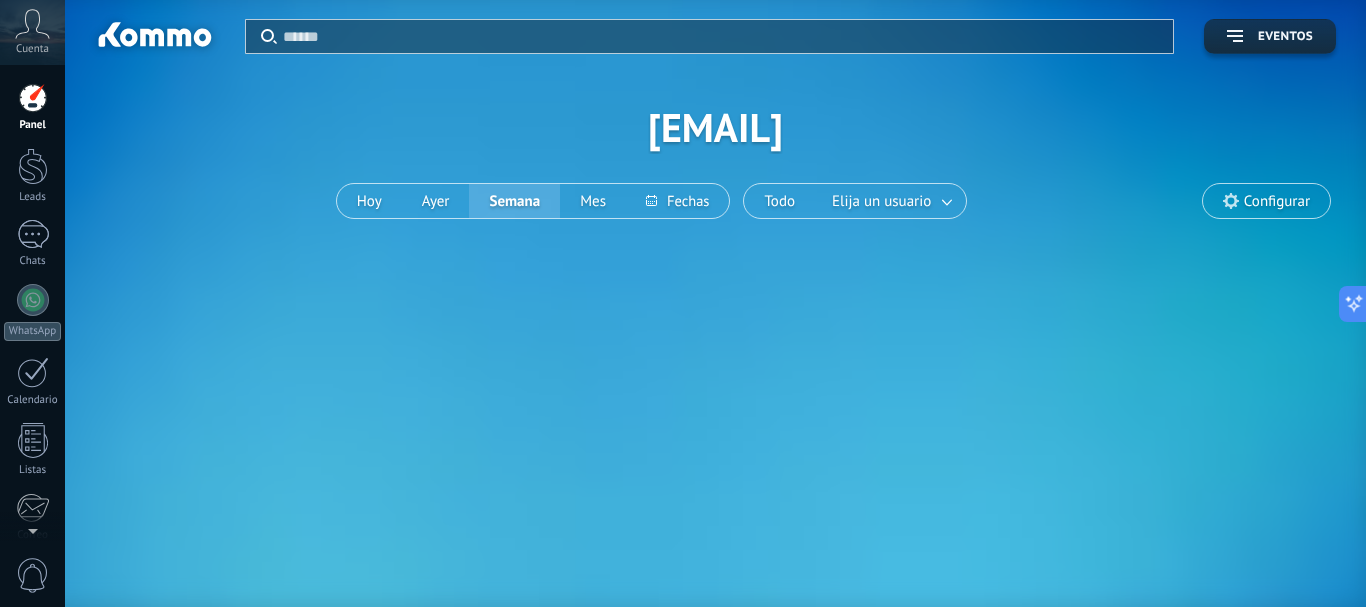 click on "Configurar" at bounding box center (1266, 201) 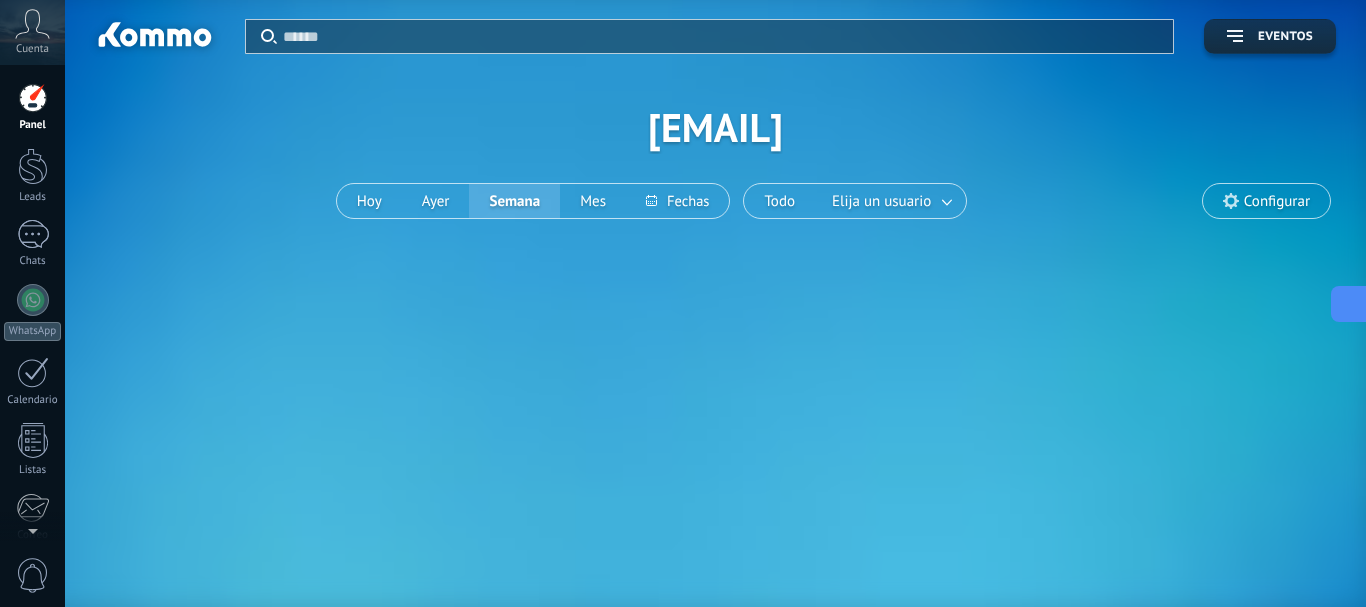 click at bounding box center [1346, 303] 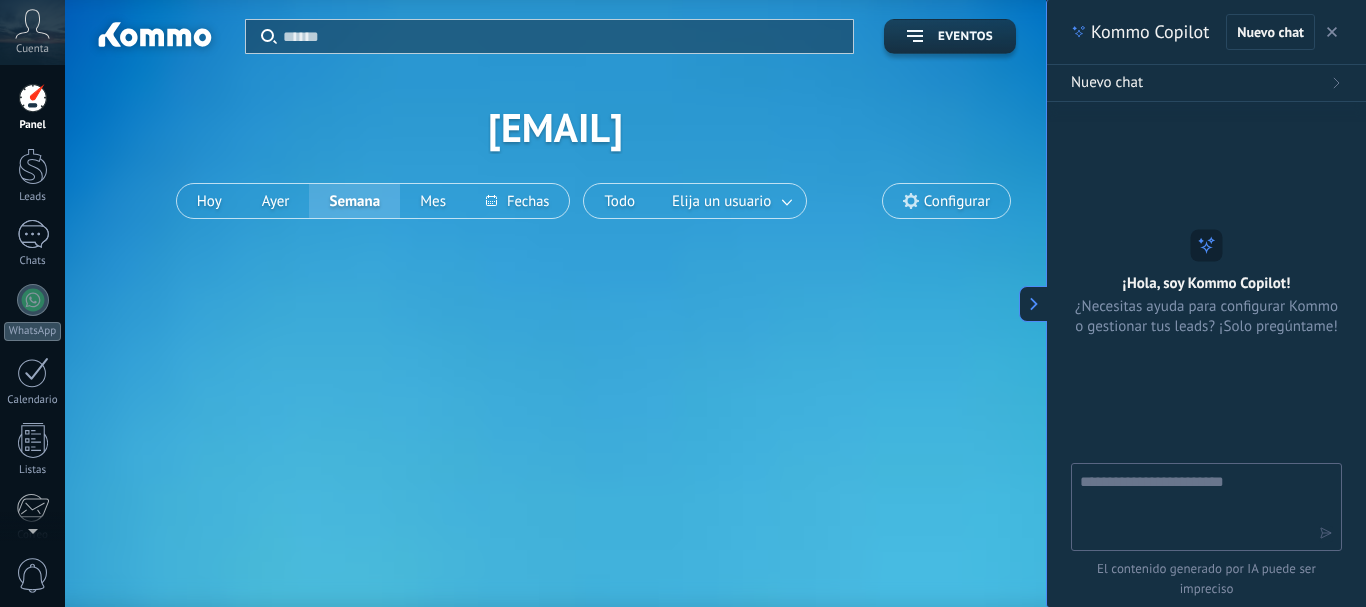 click at bounding box center (1332, 32) 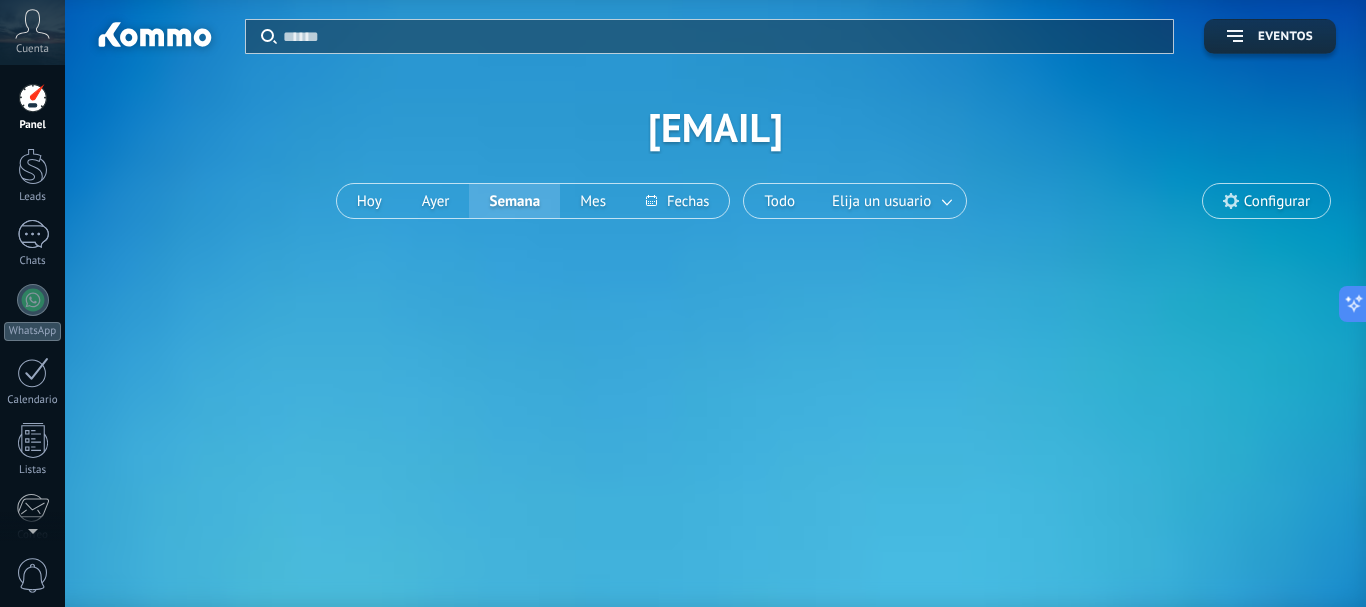 click on "Configurar" at bounding box center [1277, 201] 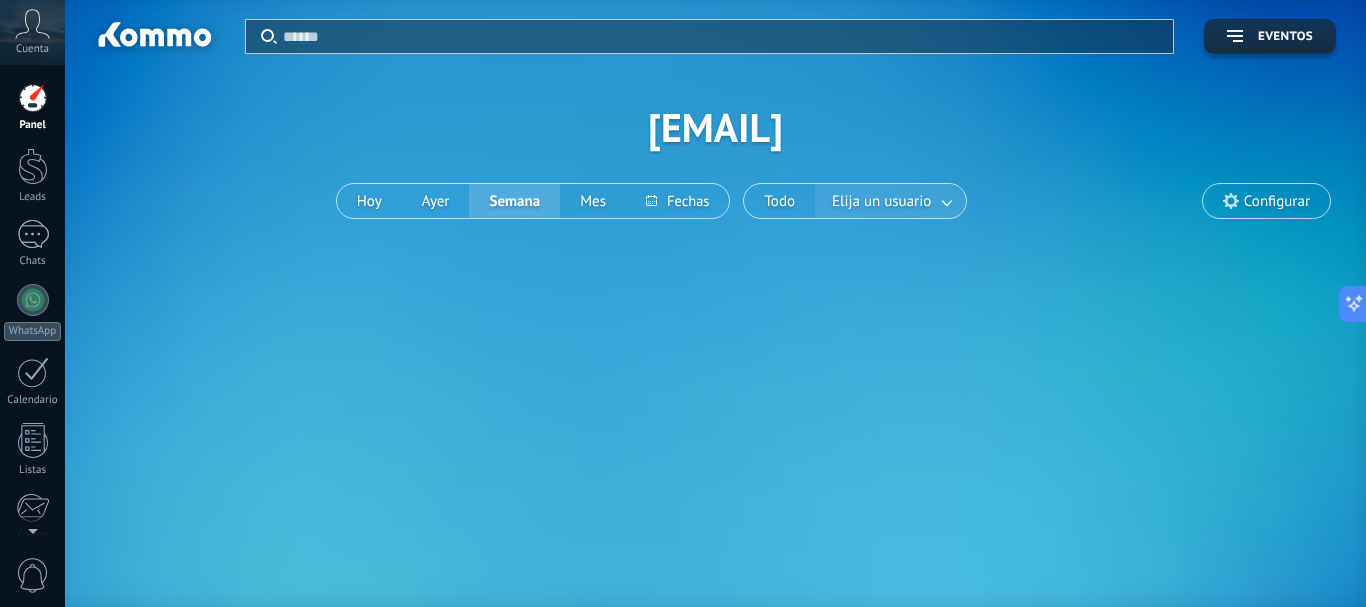 click at bounding box center (948, 201) 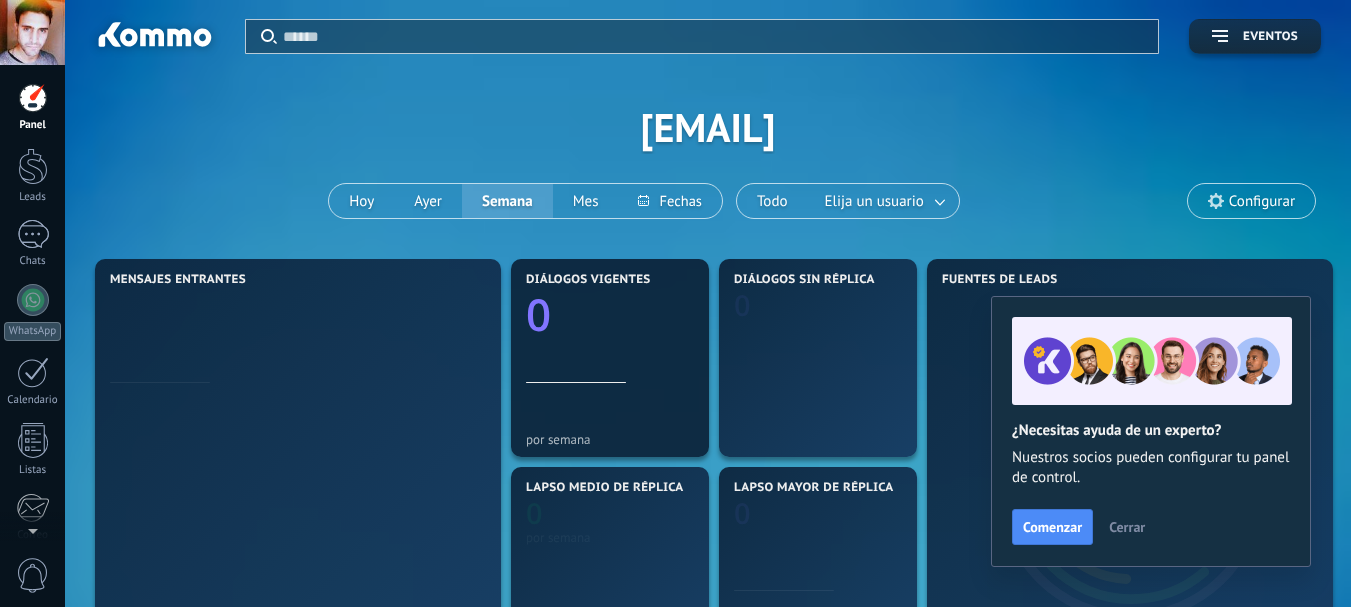 scroll, scrollTop: 0, scrollLeft: 0, axis: both 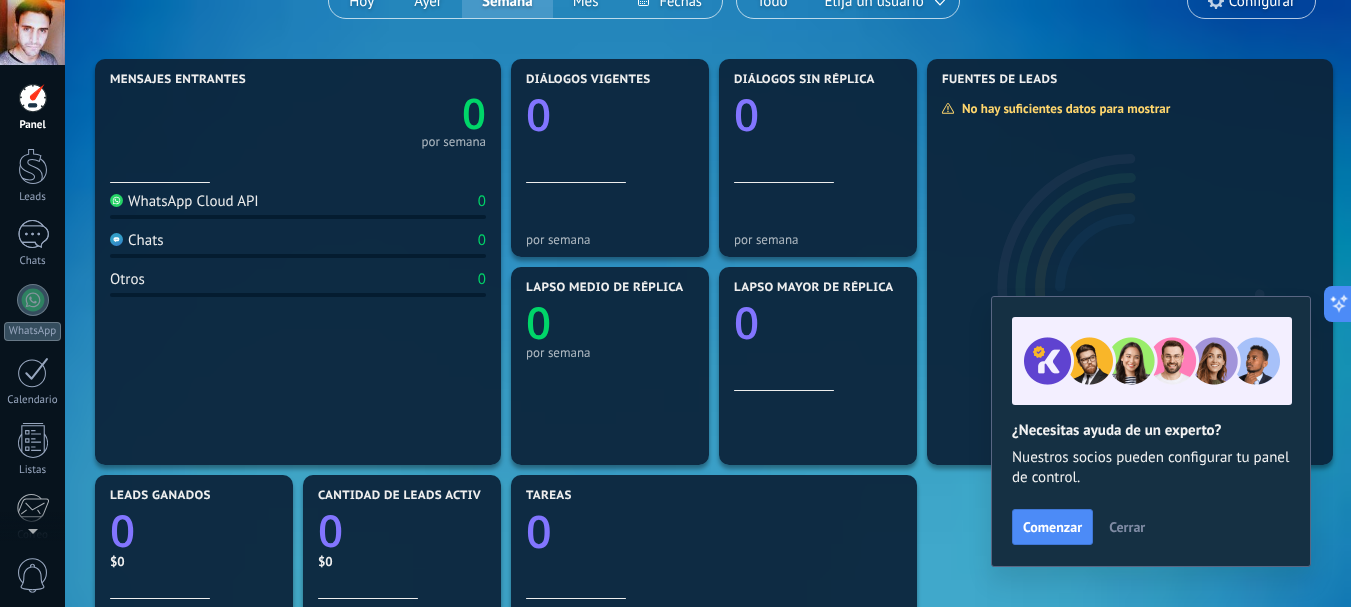 click on "0" at bounding box center [392, 113] 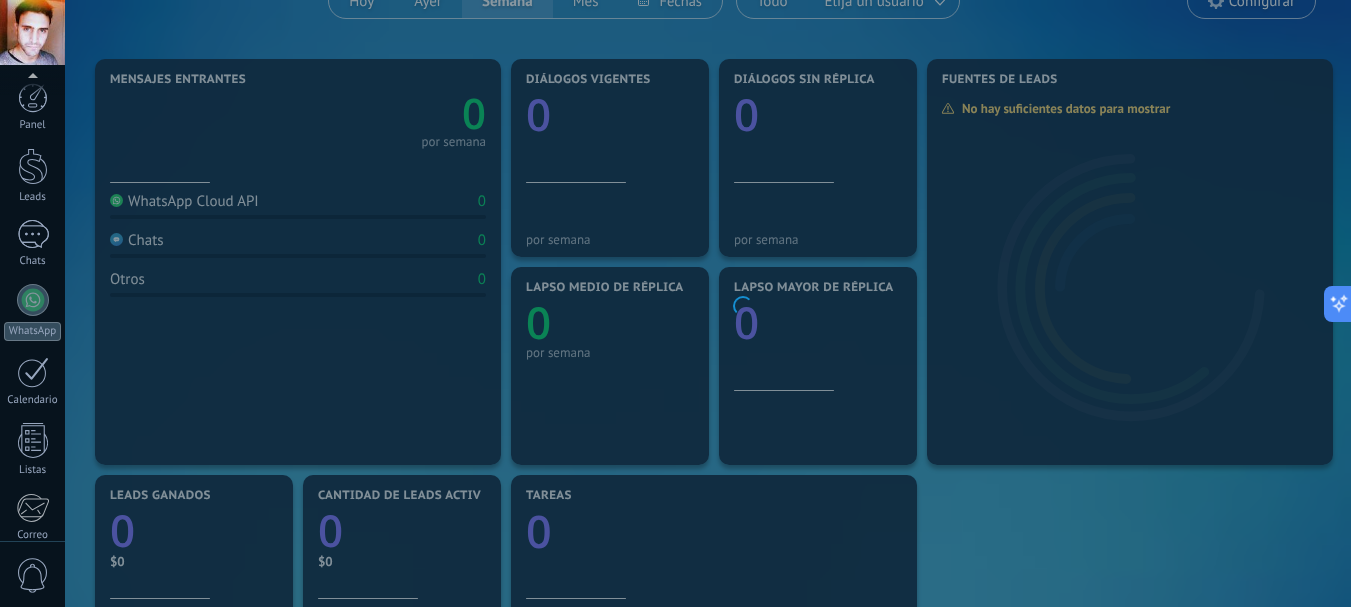 scroll, scrollTop: 225, scrollLeft: 0, axis: vertical 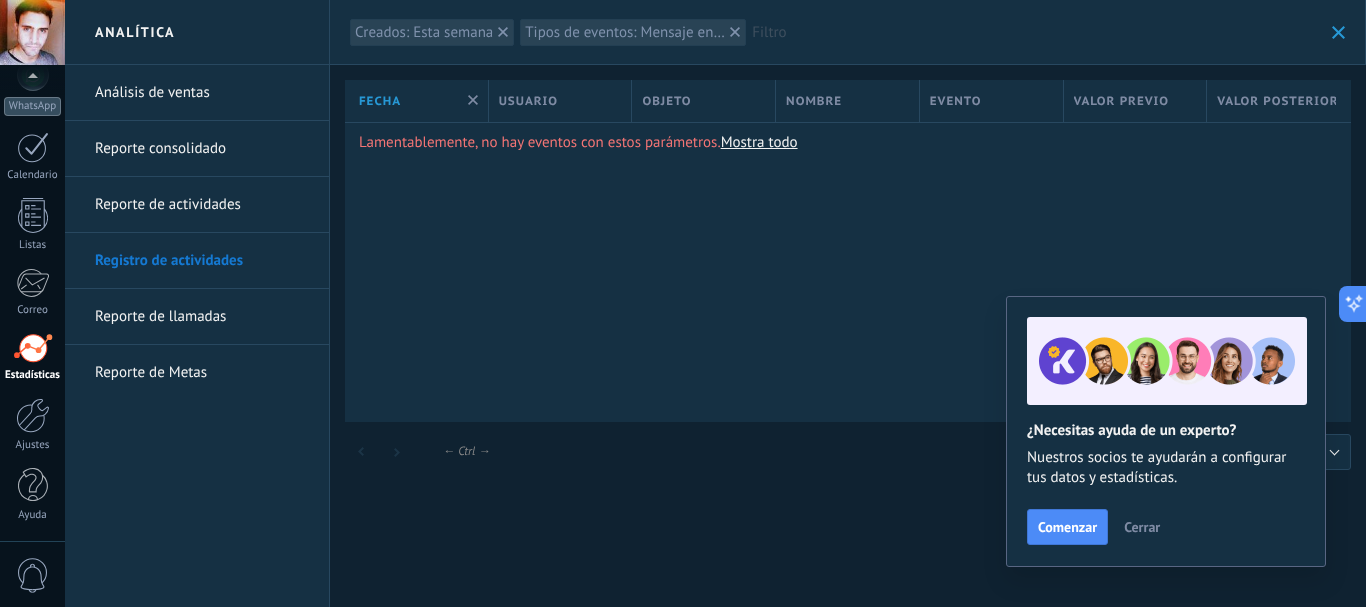 click at bounding box center [1338, 32] 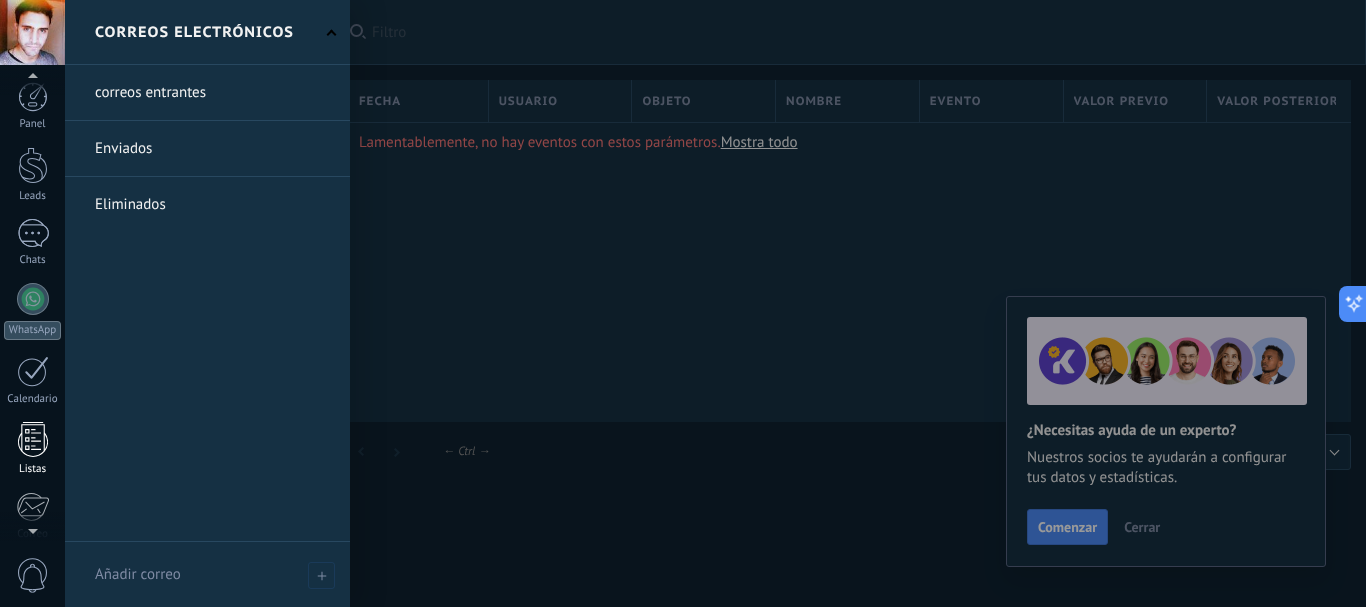 scroll, scrollTop: 0, scrollLeft: 0, axis: both 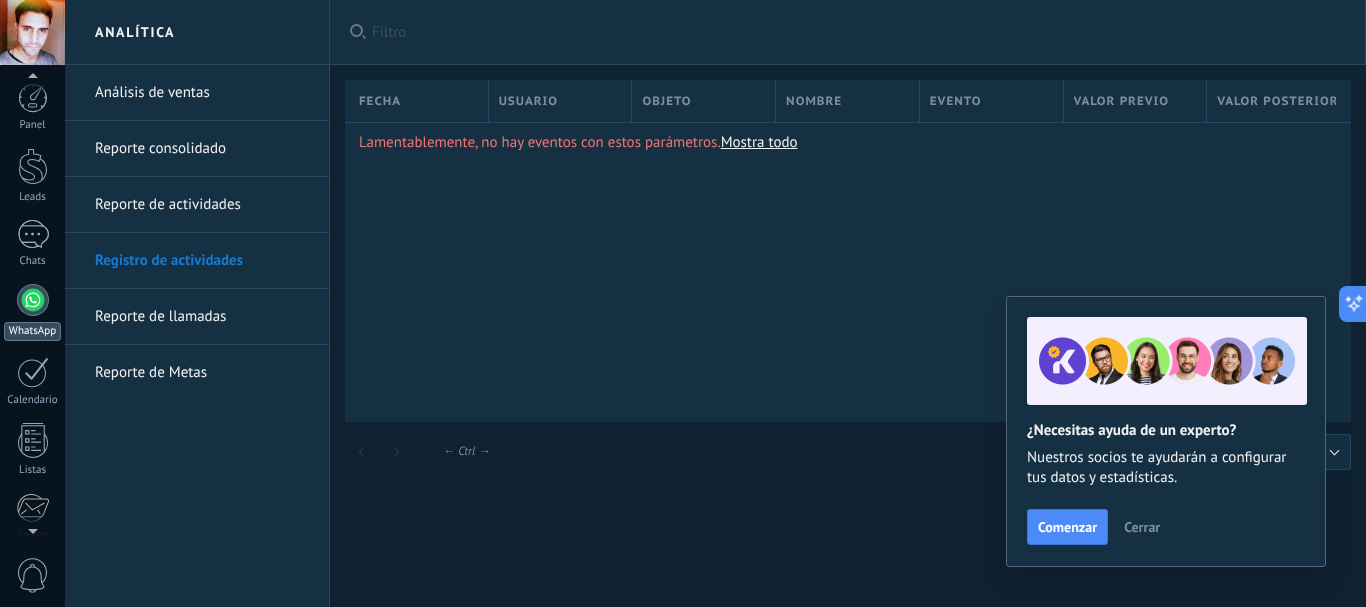 click at bounding box center [33, 300] 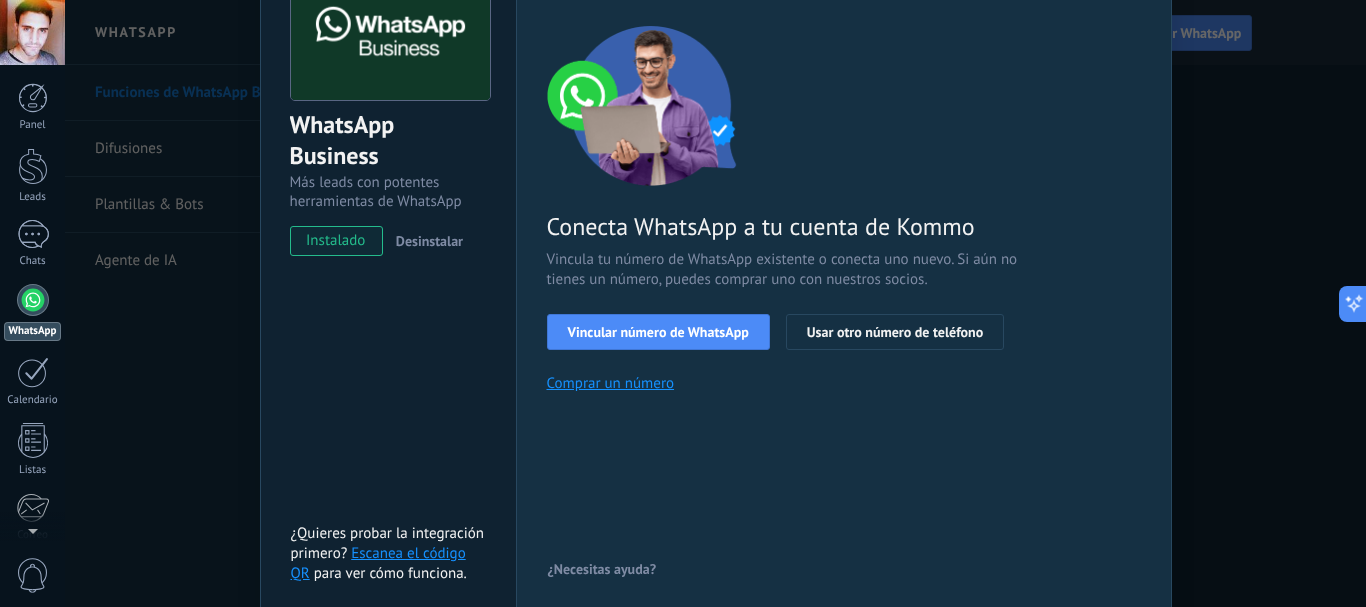 scroll, scrollTop: 100, scrollLeft: 0, axis: vertical 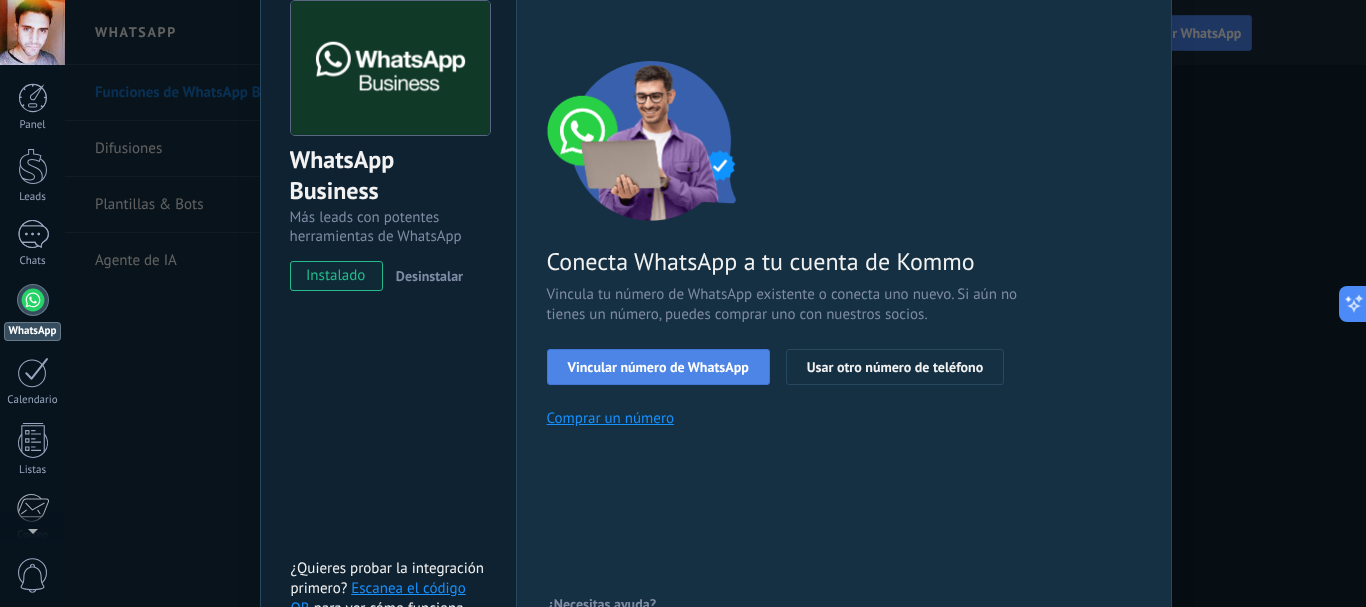 click on "Vincular número de WhatsApp" at bounding box center (658, 367) 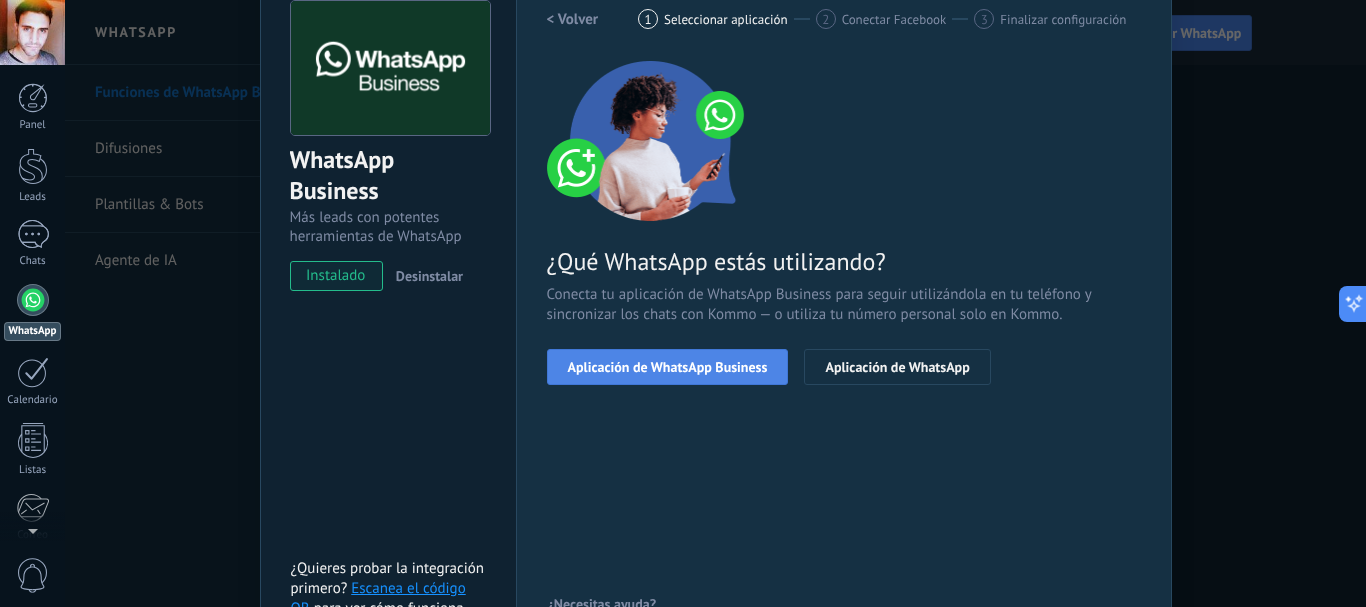 click on "Aplicación de WhatsApp Business" at bounding box center (668, 367) 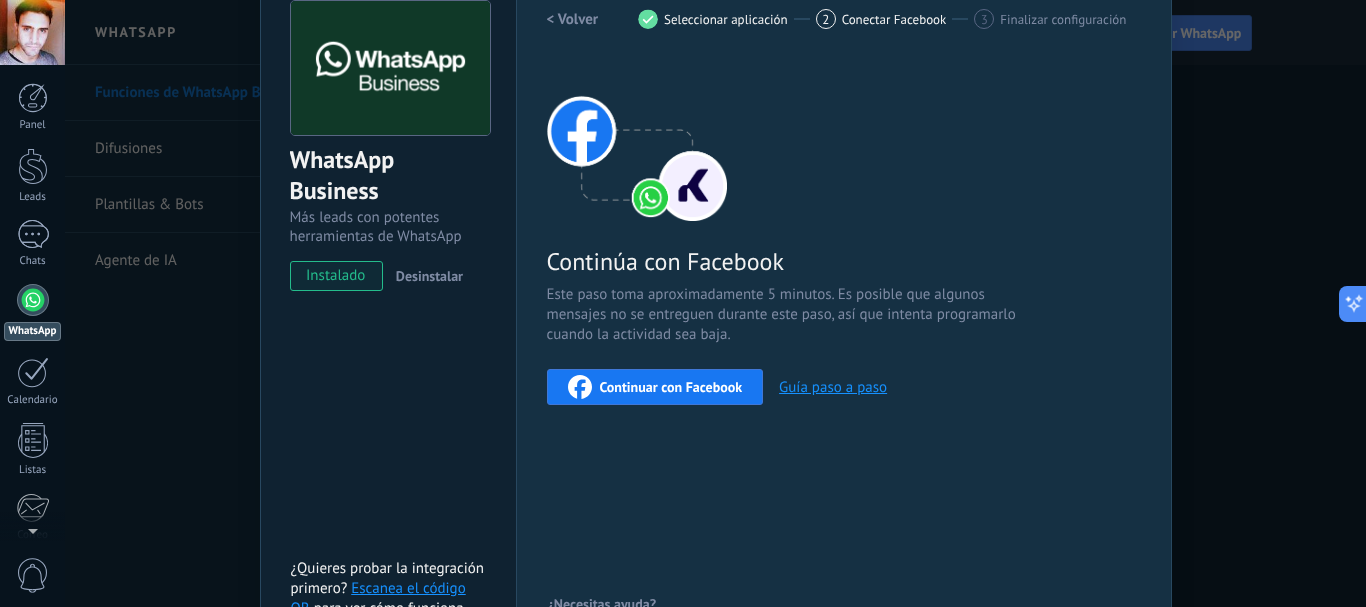 click on "Seleccionar aplicación" at bounding box center (726, 19) 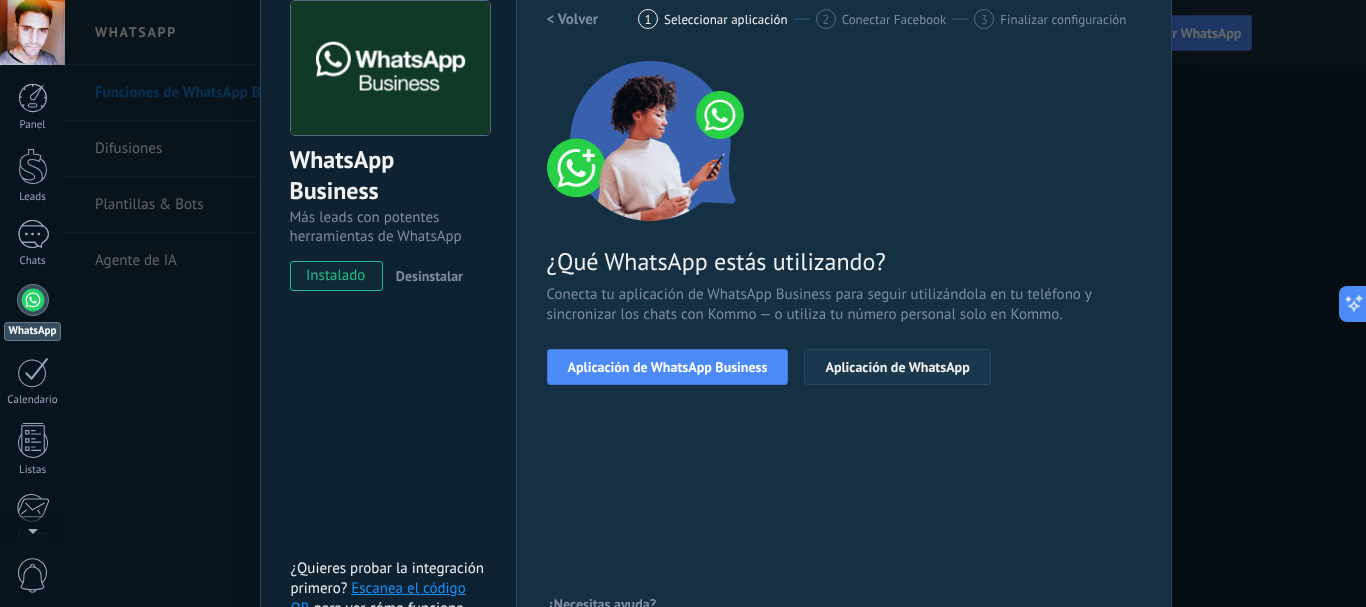 click on "Aplicación de WhatsApp" at bounding box center (897, 367) 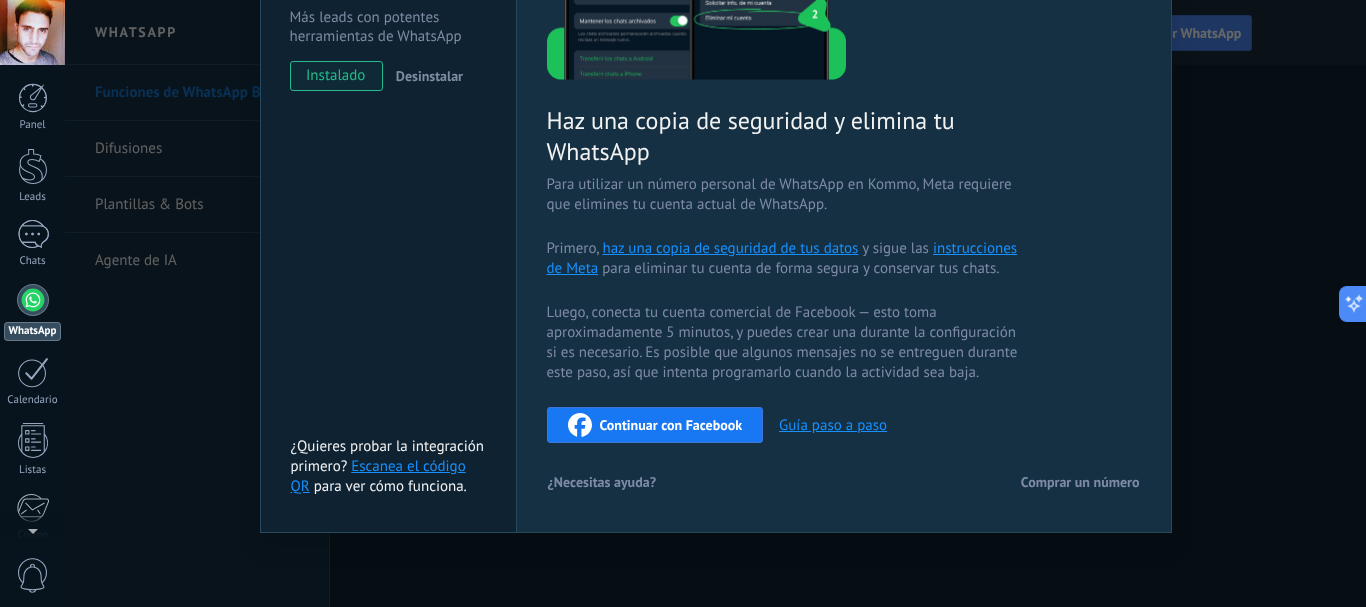 scroll, scrollTop: 0, scrollLeft: 0, axis: both 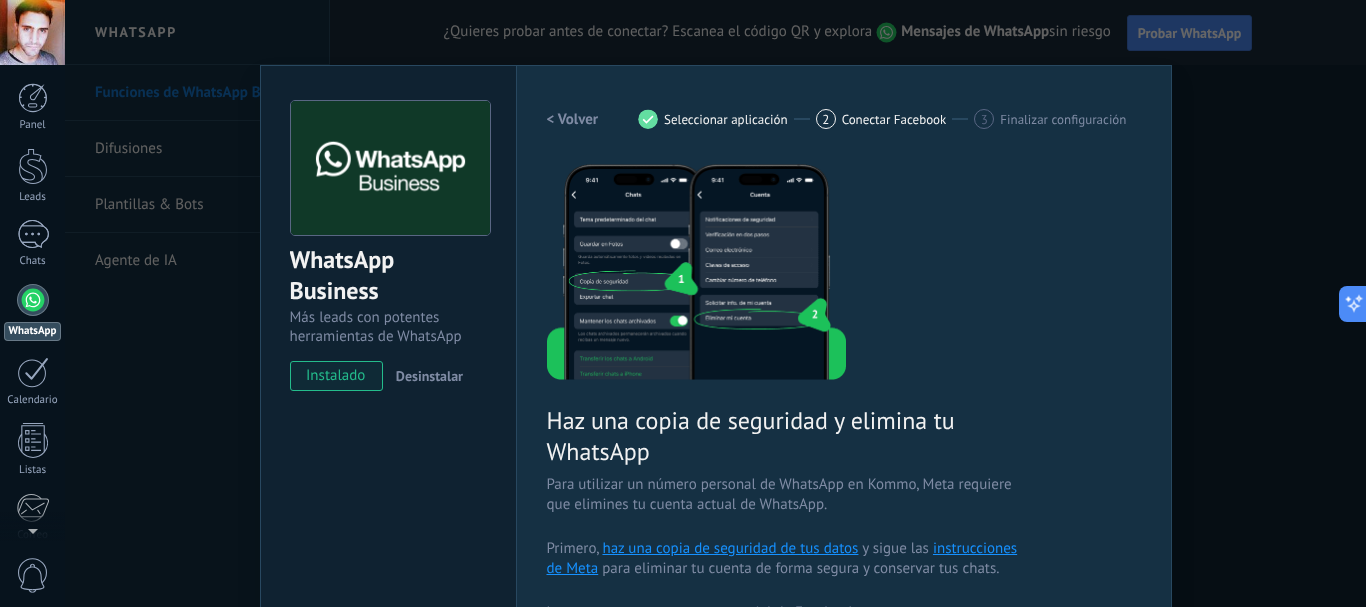 click on "3 Finalizar configuración" at bounding box center (1050, 119) 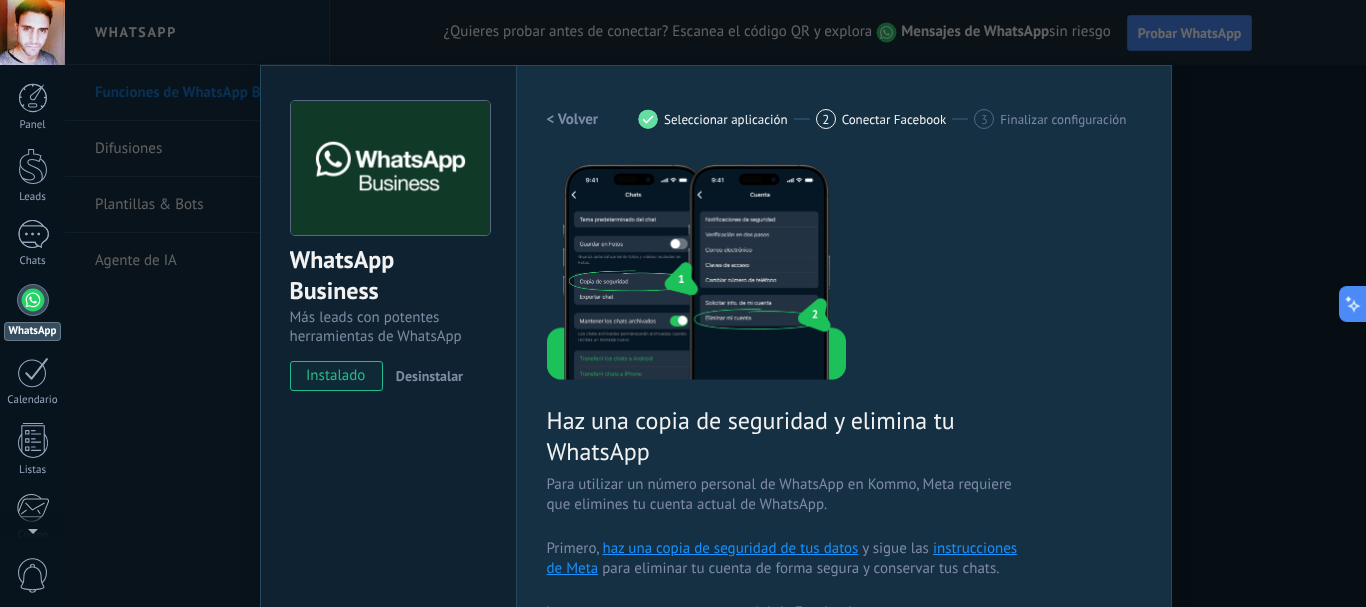 click on "Conectar Facebook" at bounding box center (894, 119) 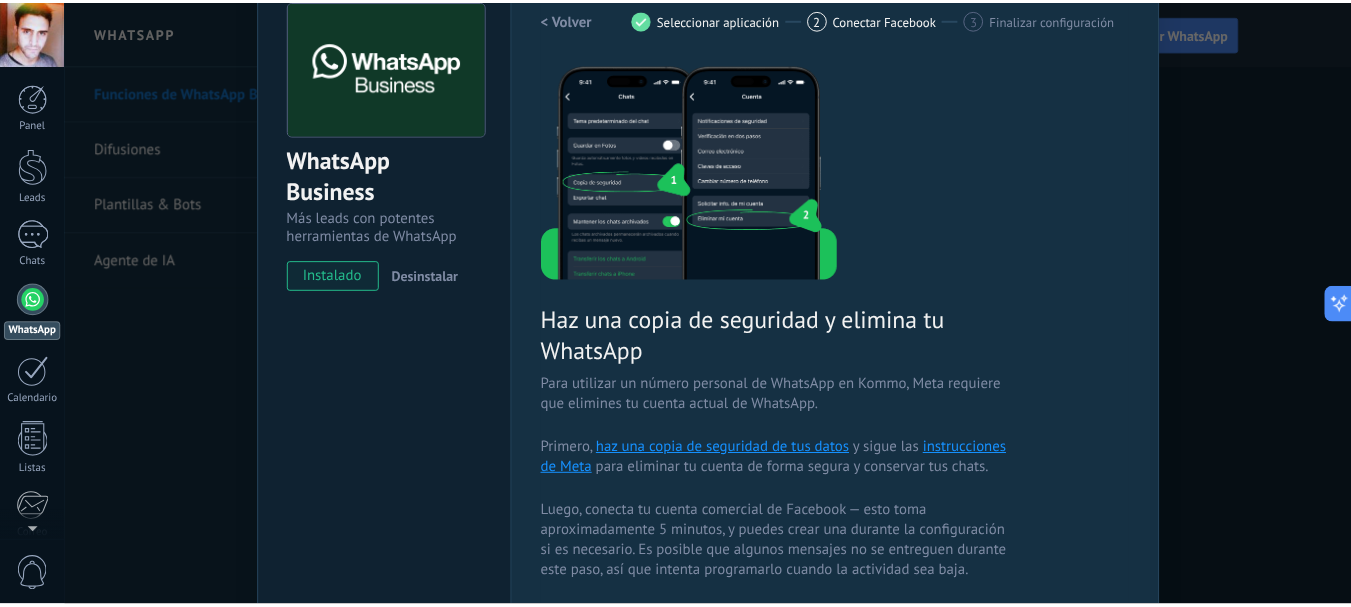 scroll, scrollTop: 0, scrollLeft: 0, axis: both 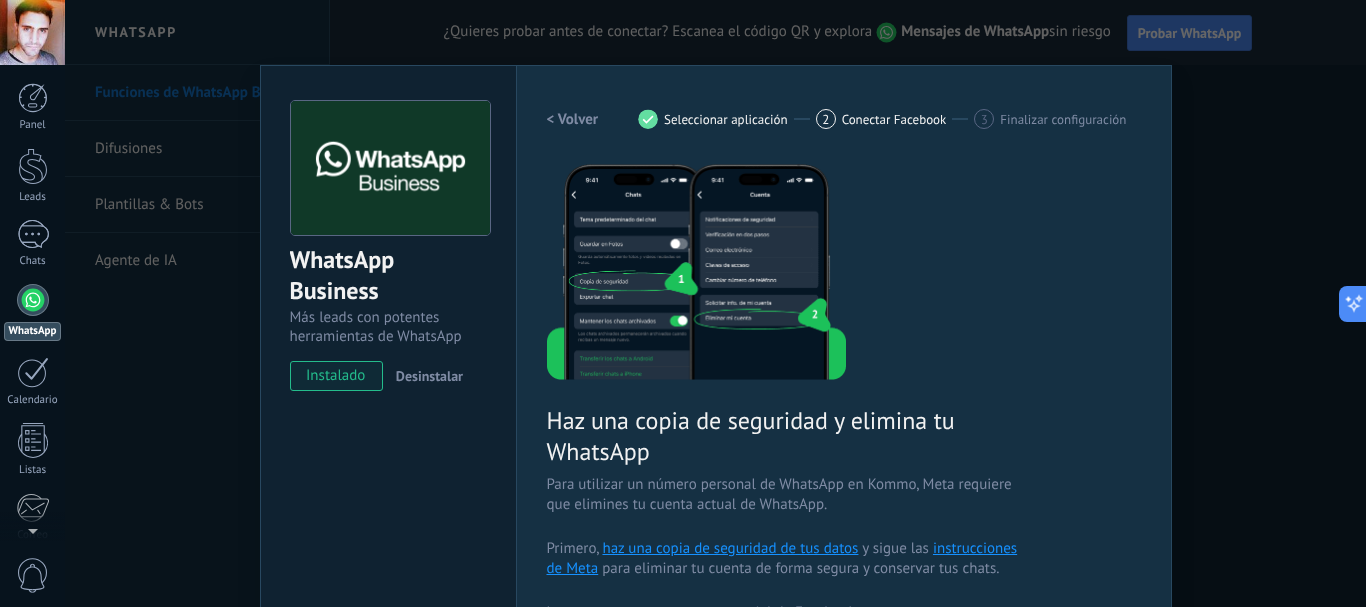 click on "< Volver" at bounding box center (573, 119) 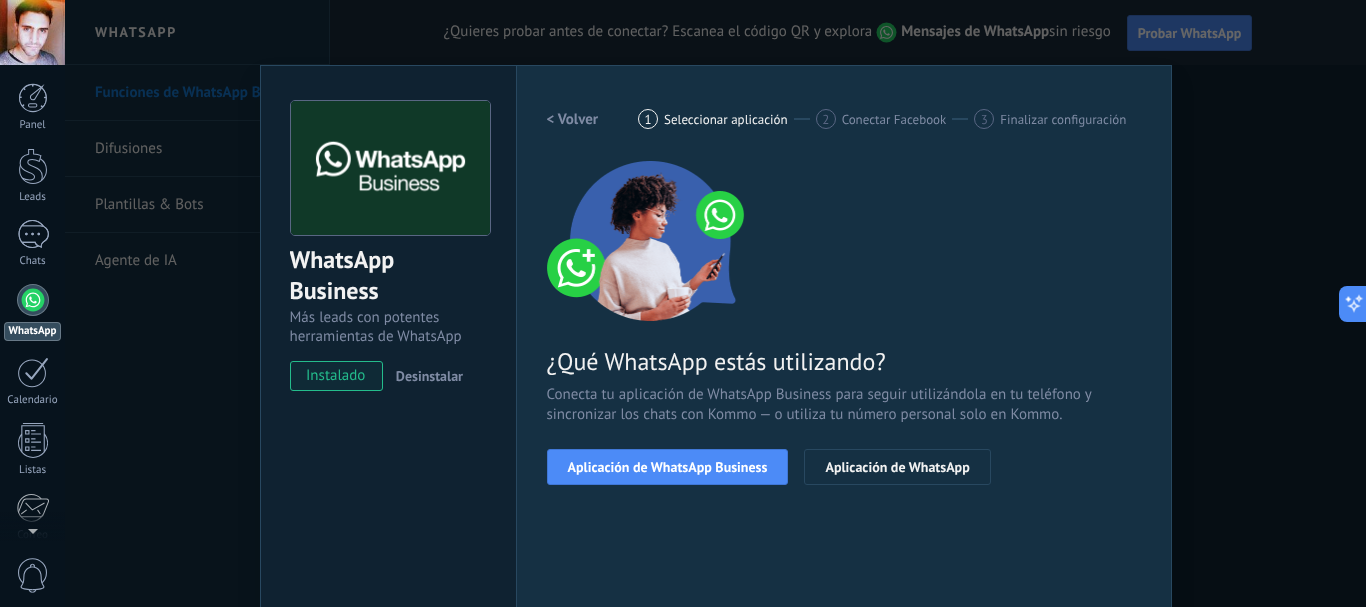 click on "< Volver" at bounding box center [573, 119] 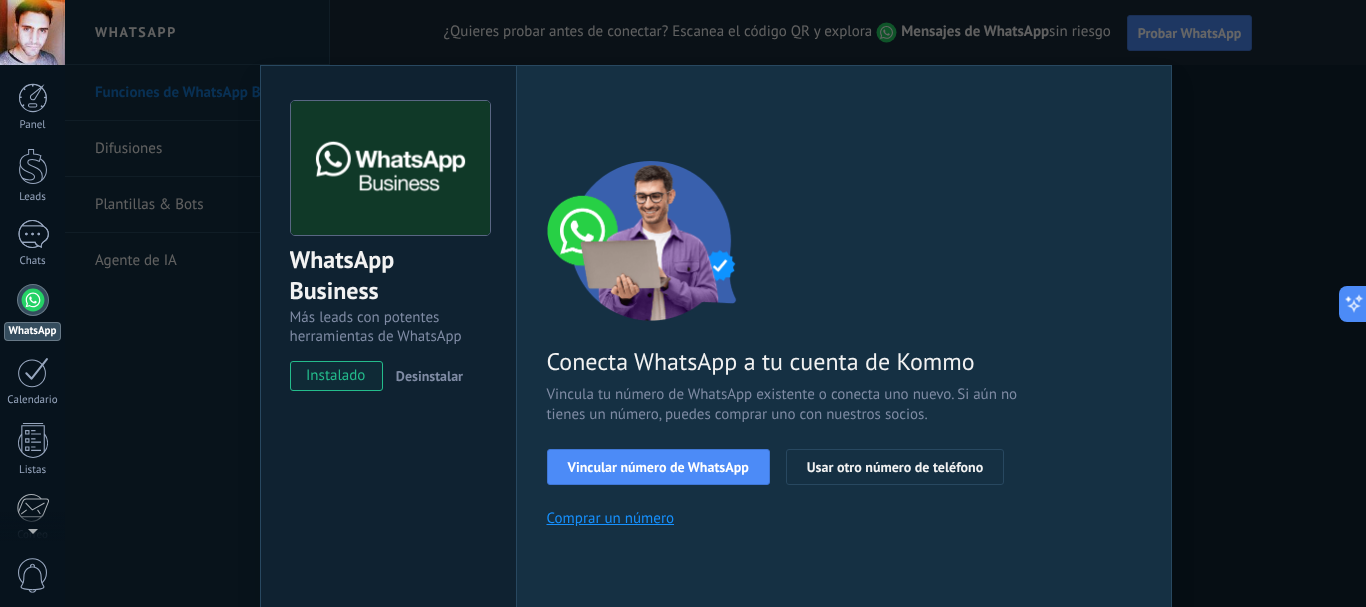 click on "WhatsApp Business Más leads con potentes herramientas de WhatsApp instalado Desinstalar ¿Quieres probar la integración primero?   Escanea el código QR   para ver cómo funciona. Configuraciones Autorizaciones This tab logs the users who have granted integration access to this account. If you want to to remove a user's ability to send requests to the account on behalf of this integration, you can revoke access. If access is revoked from all users, the integration will stop working. This app is installed, but no one has given it access yet. WhatsApp Cloud API más _:  Guardar < Volver 1 Seleccionar aplicación 2 Conectar Facebook  3 Finalizar configuración Conecta WhatsApp a tu cuenta de Kommo Vincula tu número de WhatsApp existente o conecta uno nuevo. Si aún no tienes un número, puedes comprar uno con nuestros socios. Vincular número de WhatsApp Usar otro número de teléfono Comprar un número ¿Necesitas ayuda?" at bounding box center (715, 303) 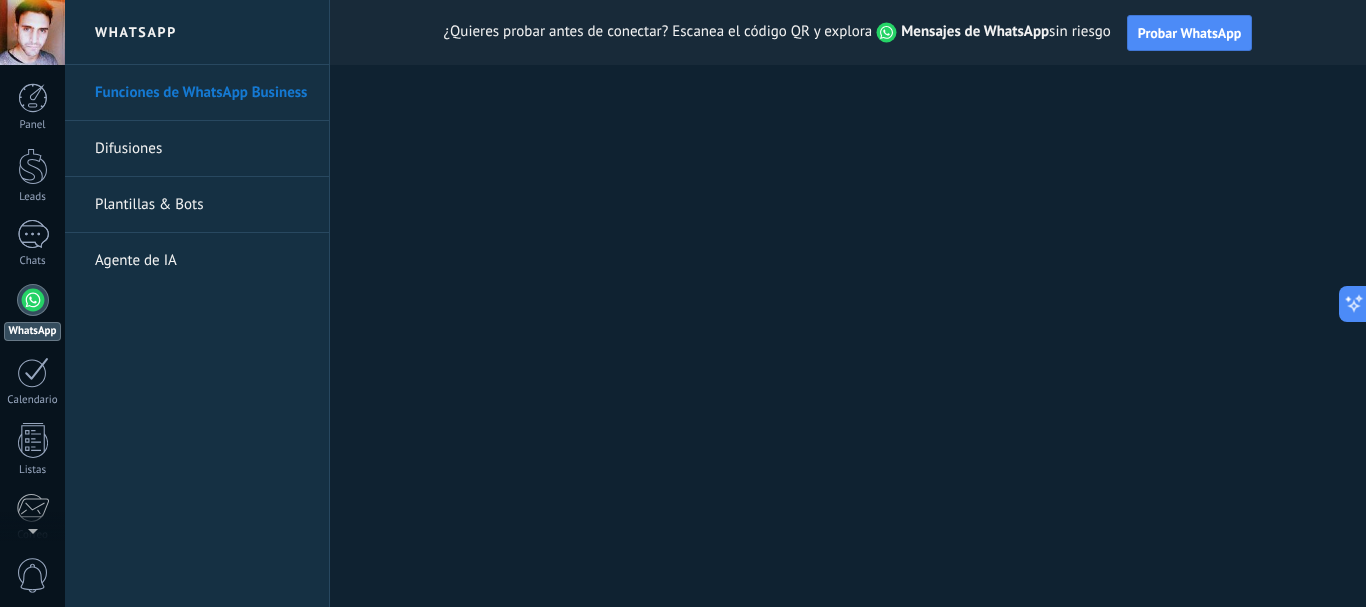 click on "Difusiones" at bounding box center [202, 149] 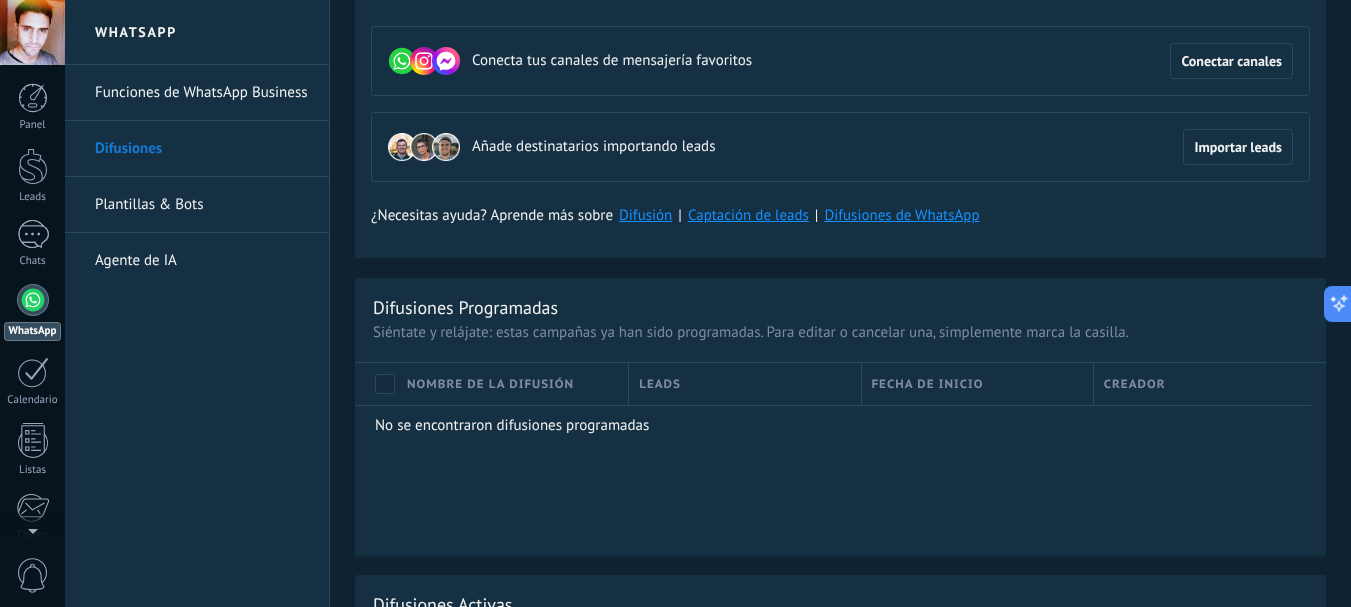 scroll, scrollTop: 0, scrollLeft: 0, axis: both 